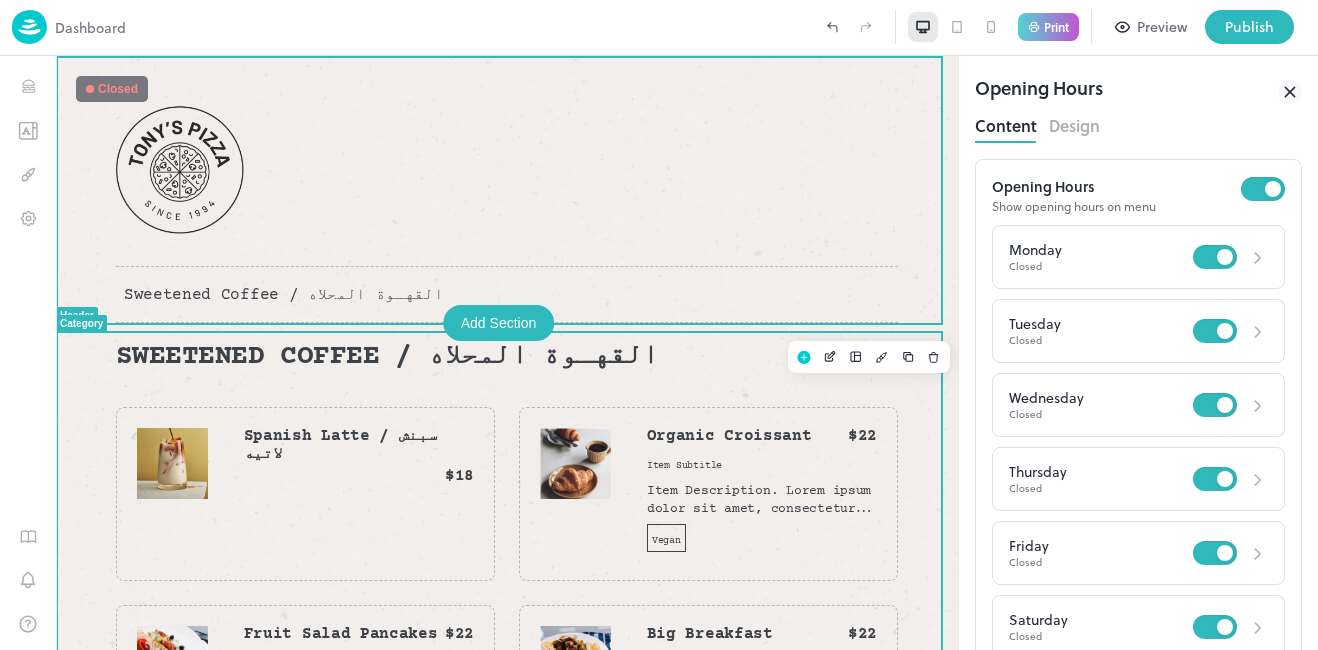 scroll, scrollTop: 0, scrollLeft: 0, axis: both 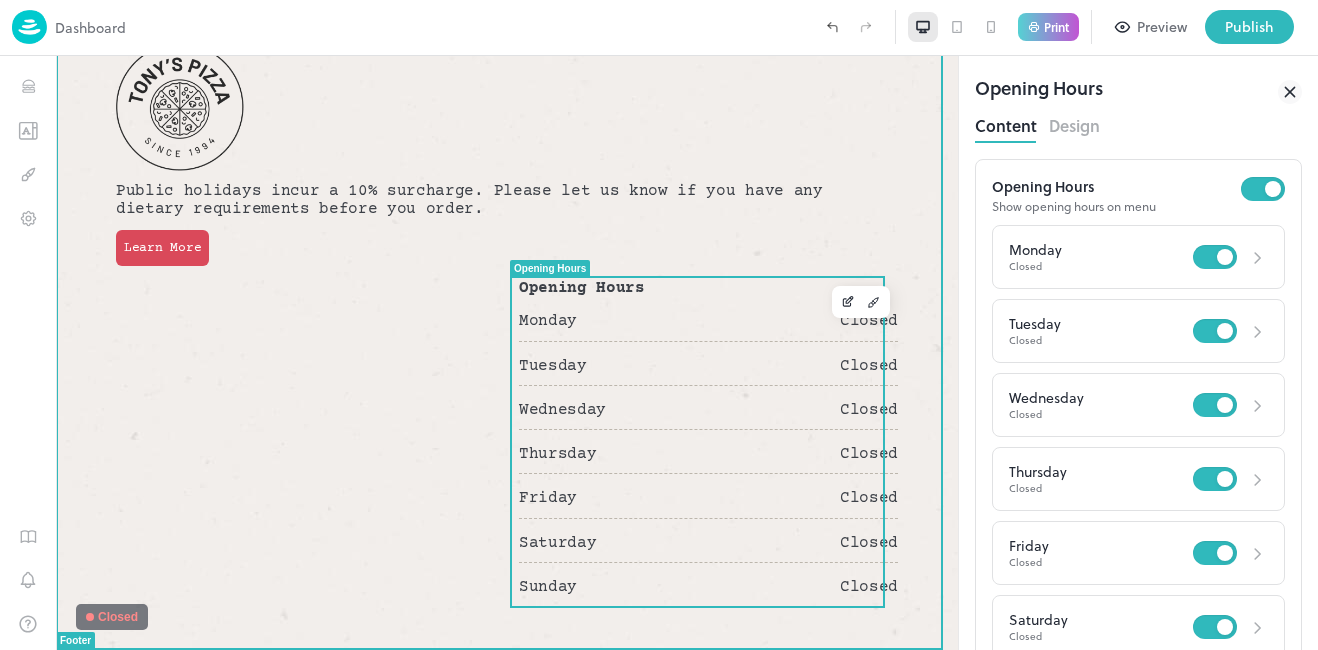 click on "Tuesday" at bounding box center [679, 366] 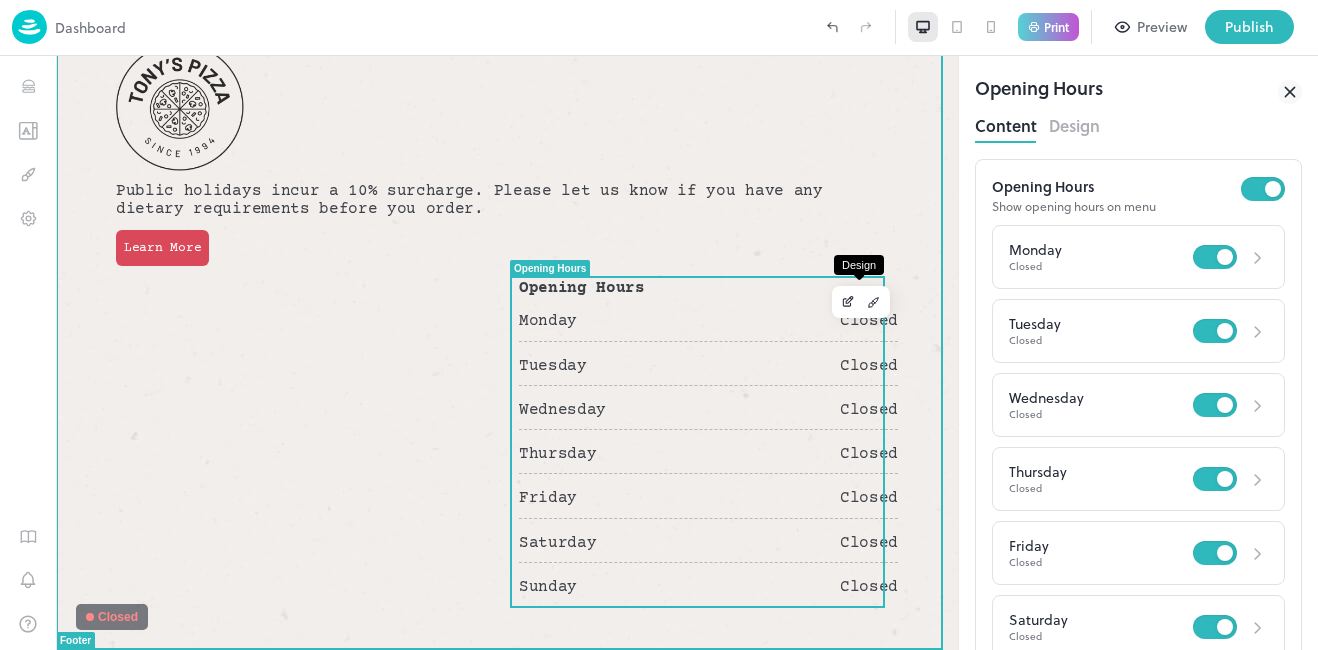 click 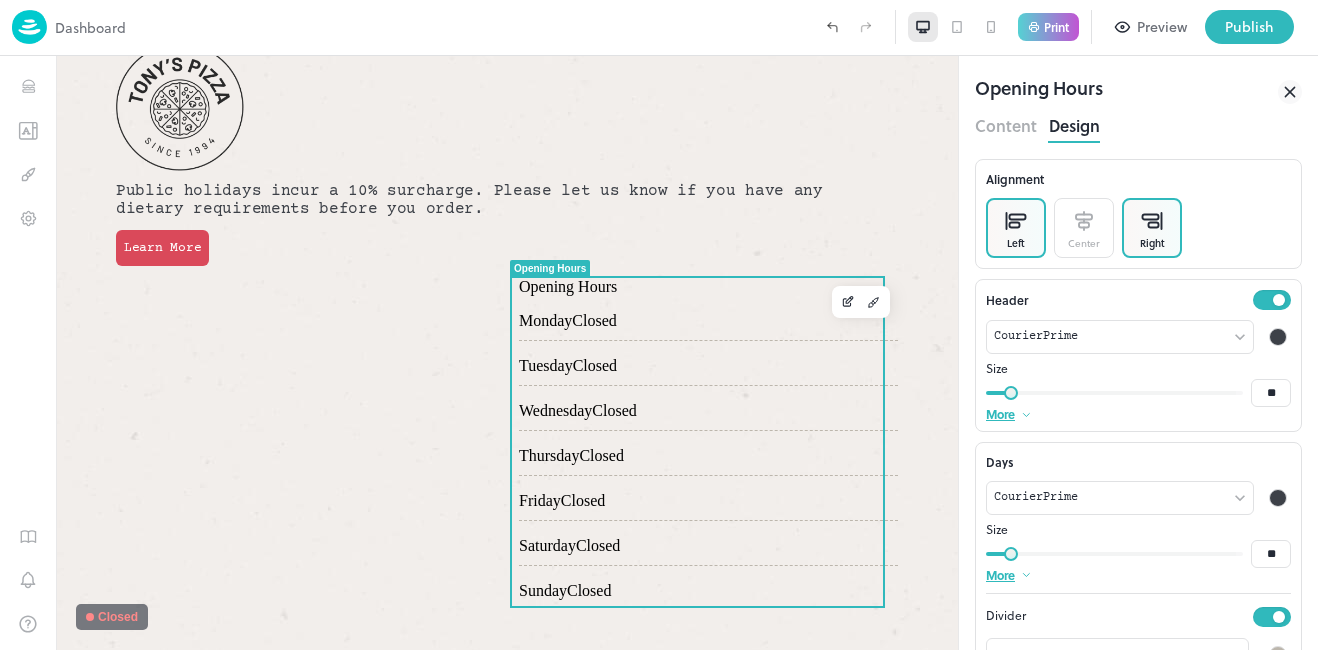 click on "Right" at bounding box center [1152, 228] 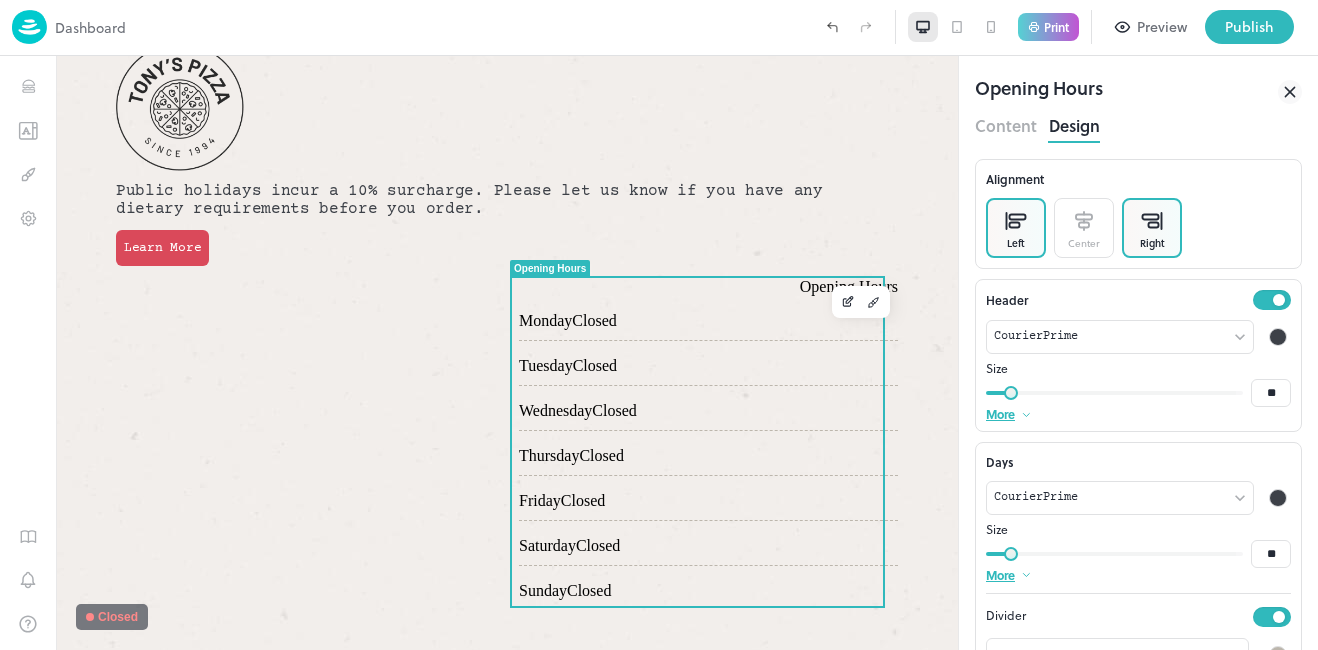 click on "Left" at bounding box center [1016, 228] 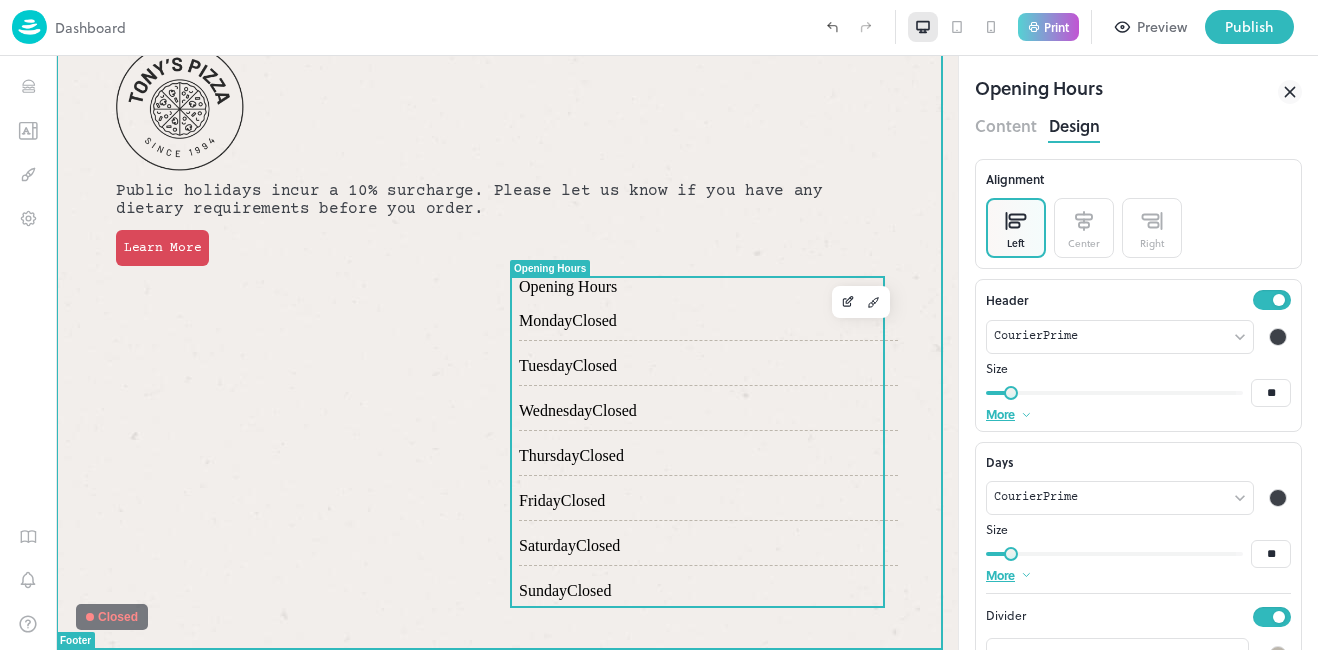 click on "Monday Closed" at bounding box center (708, 318) 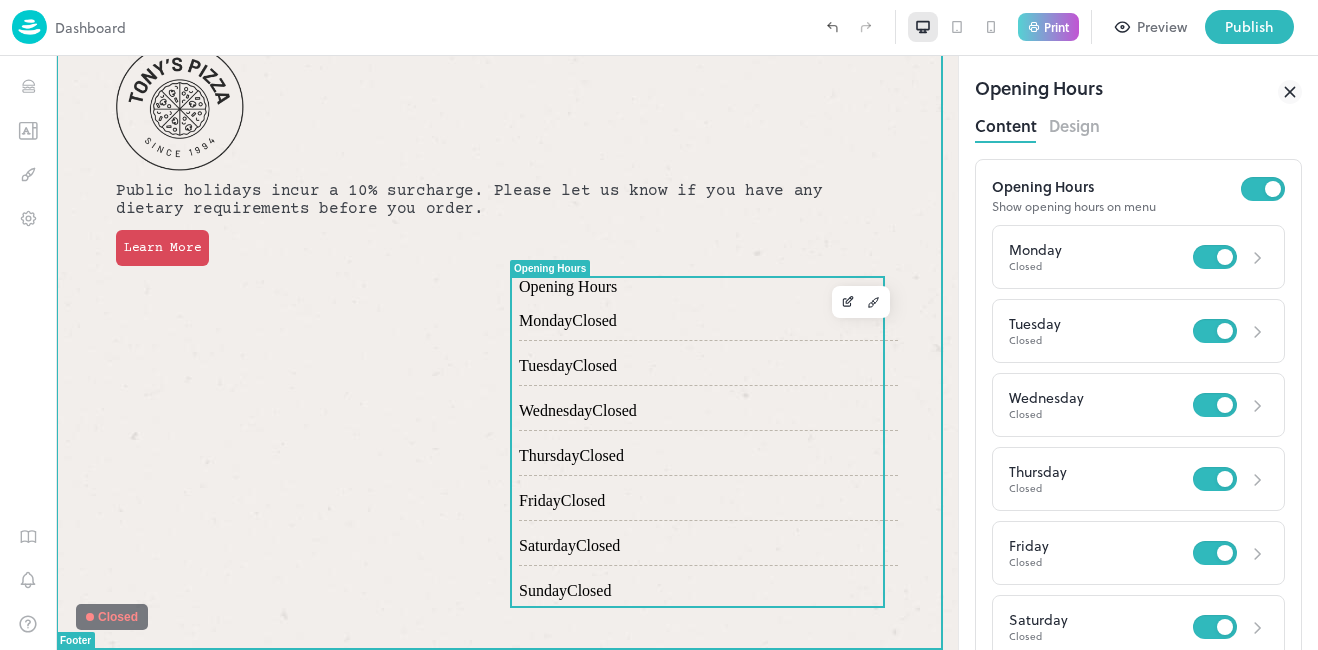 click on "Monday Closed" at bounding box center [708, 318] 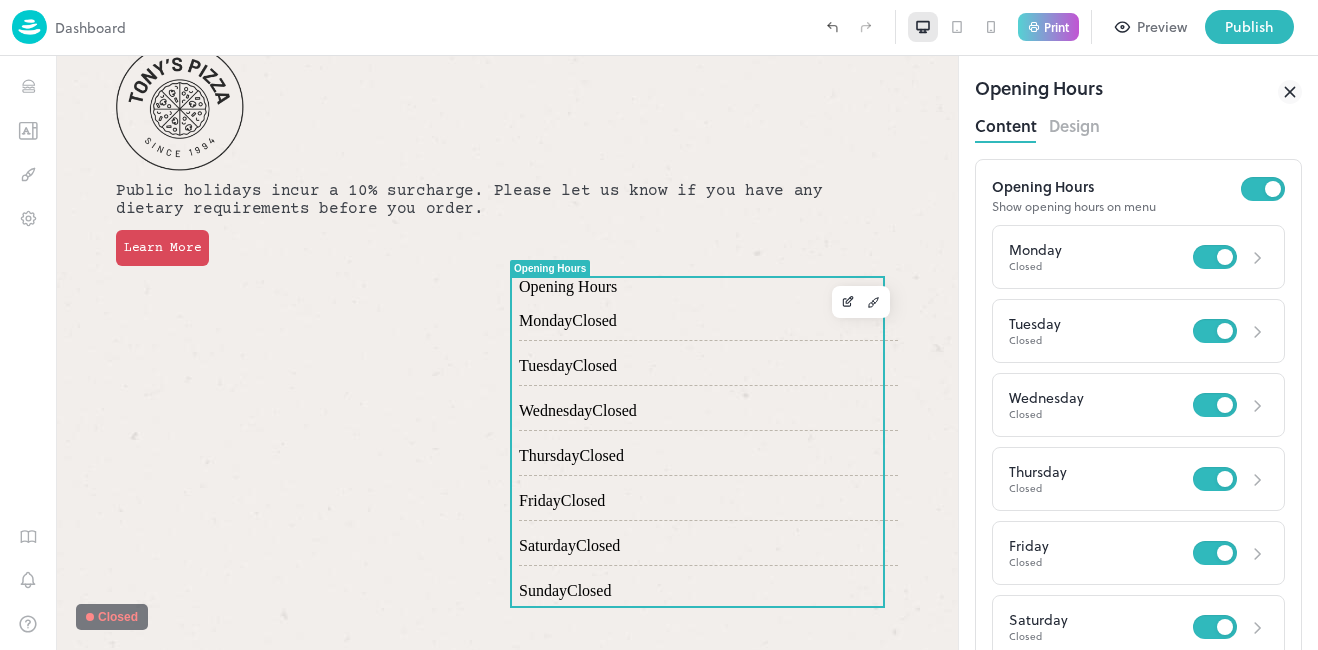 click on "Closed" at bounding box center [1101, 266] 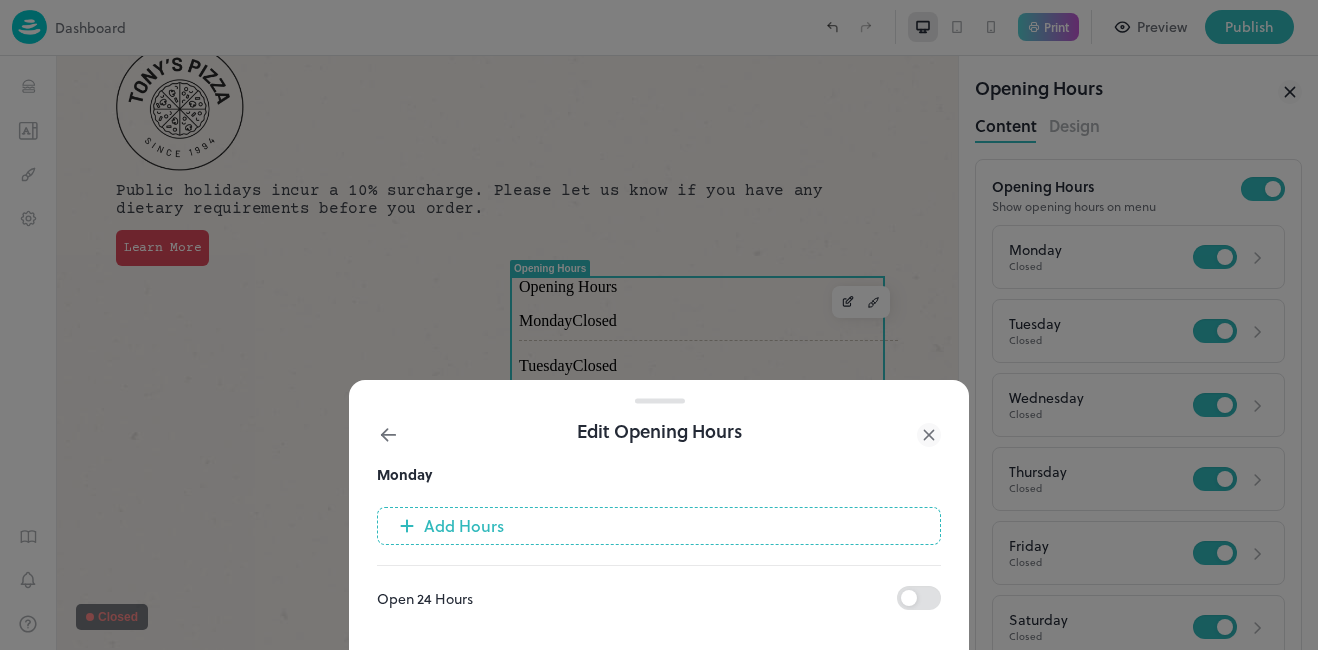 click 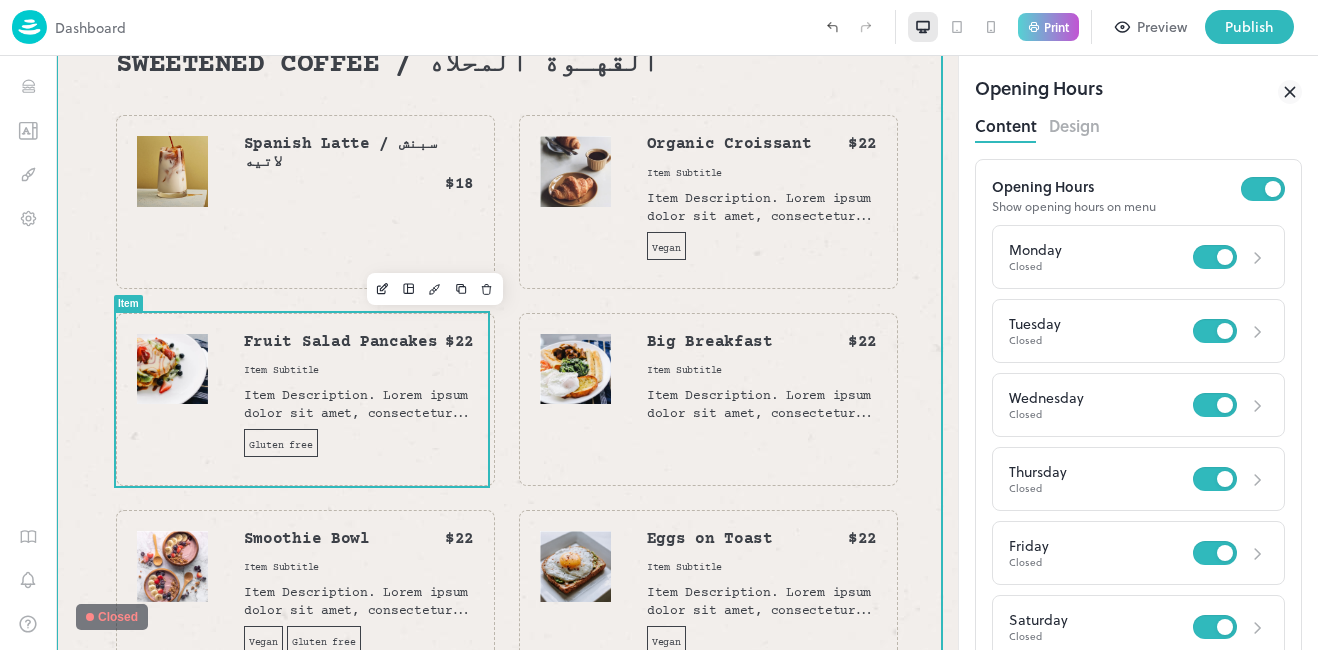 scroll, scrollTop: 0, scrollLeft: 0, axis: both 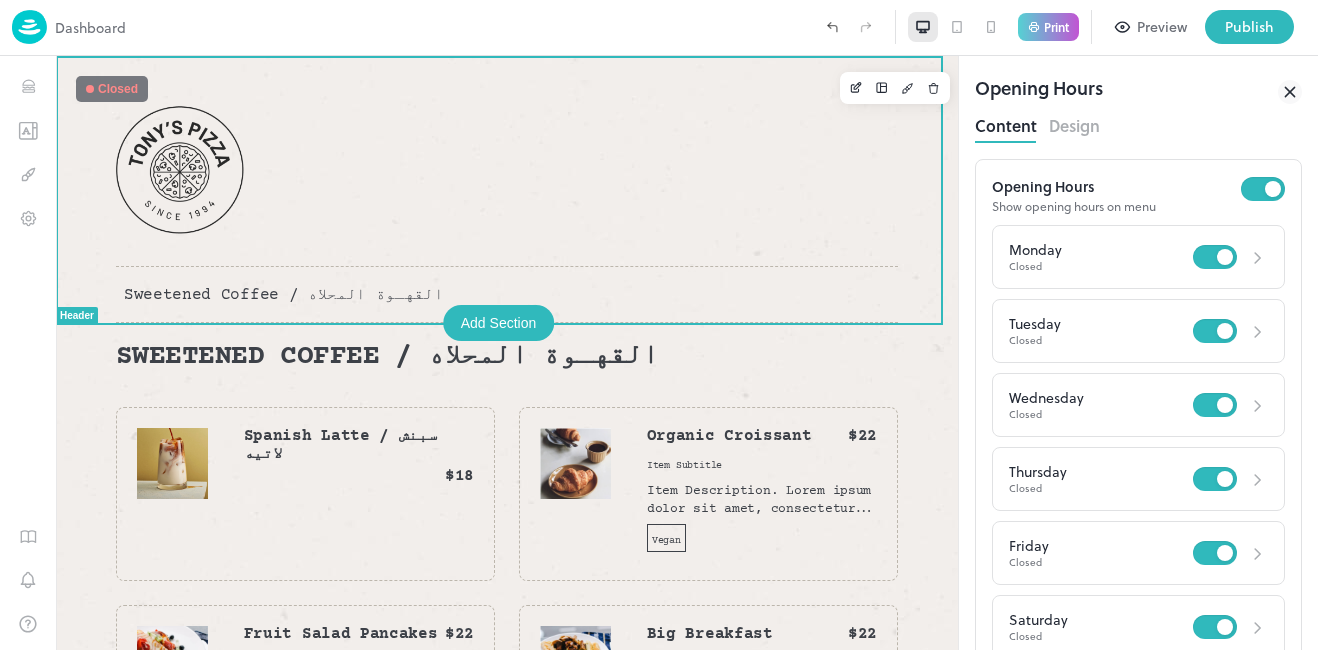 click on "Sweetened Coffee / القهـوة المحلاه" at bounding box center (507, 189) 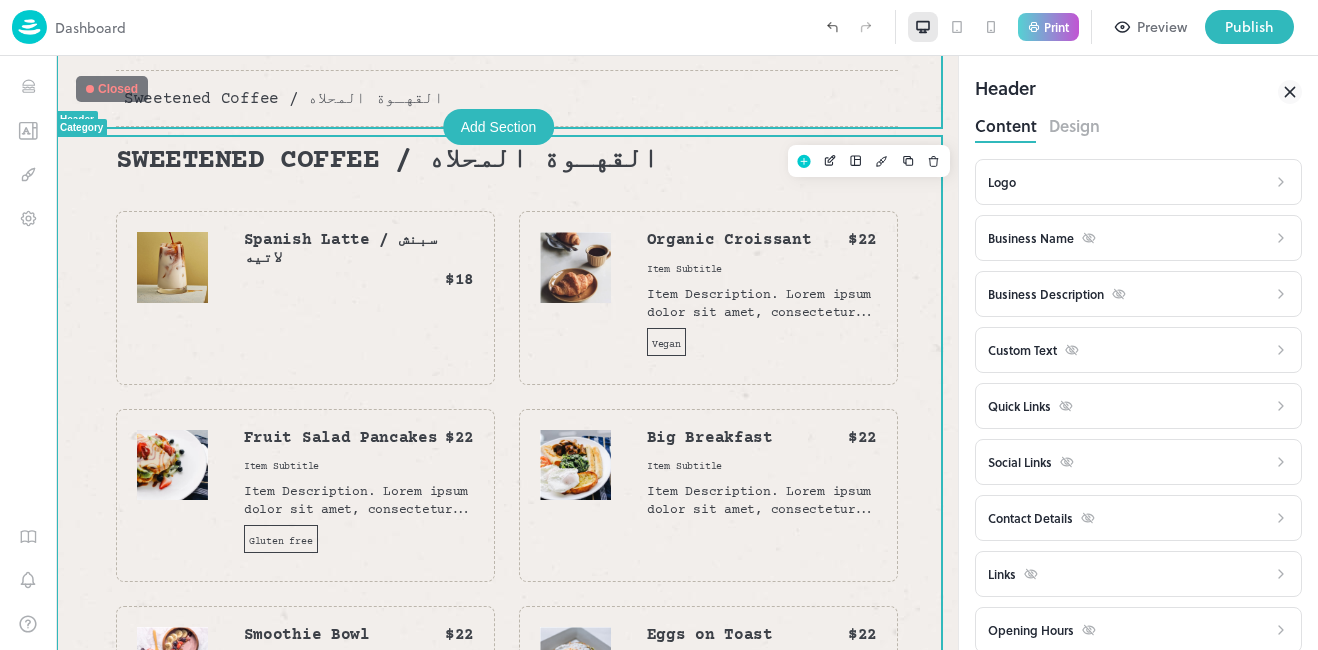 scroll, scrollTop: 200, scrollLeft: 0, axis: vertical 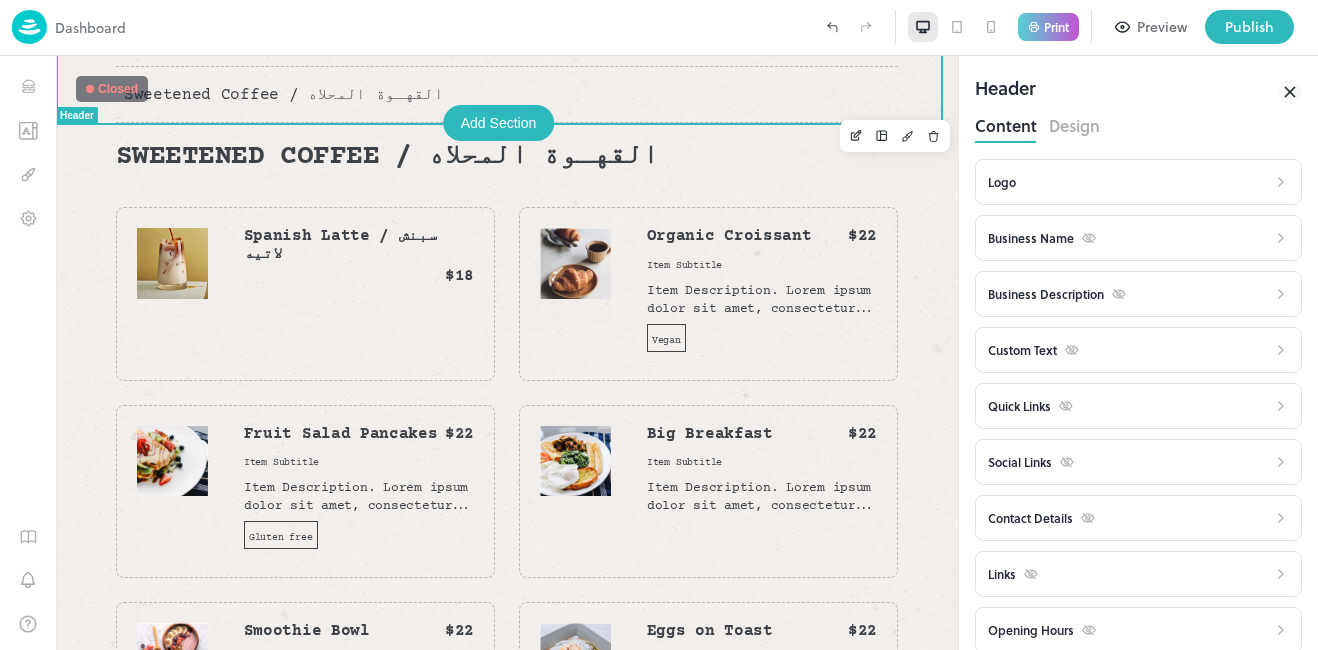click on "Preview" at bounding box center (1162, 27) 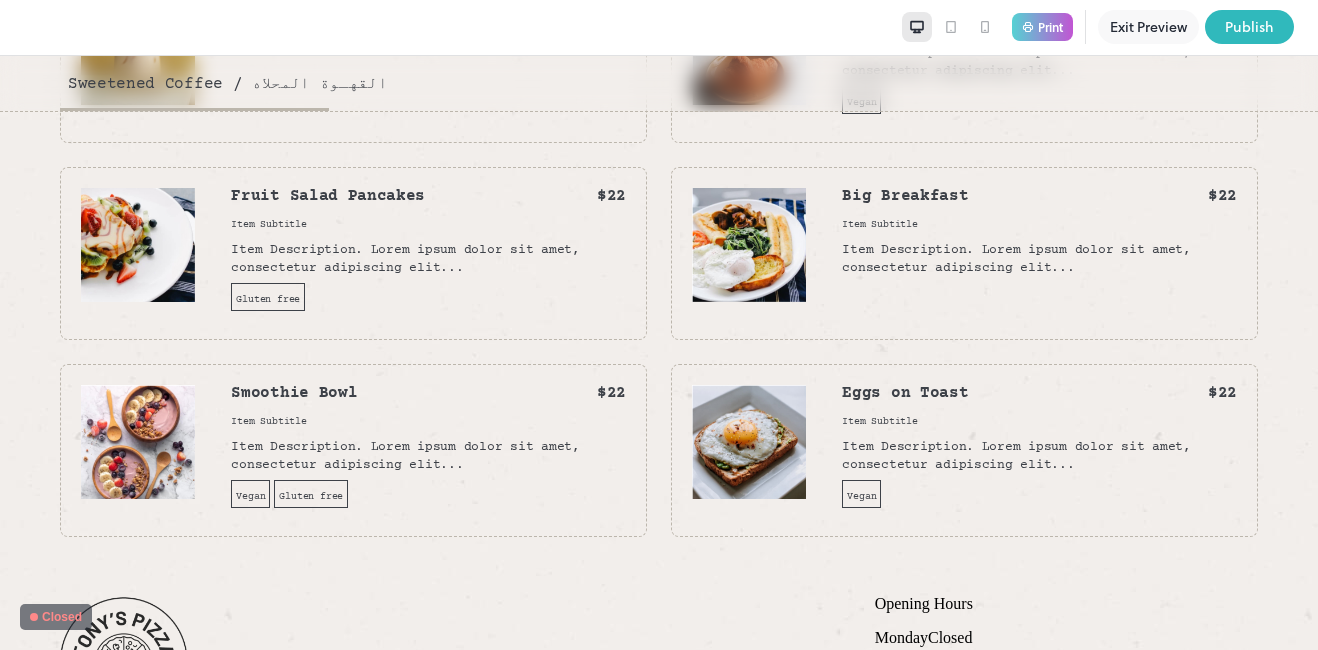 scroll, scrollTop: 55, scrollLeft: 0, axis: vertical 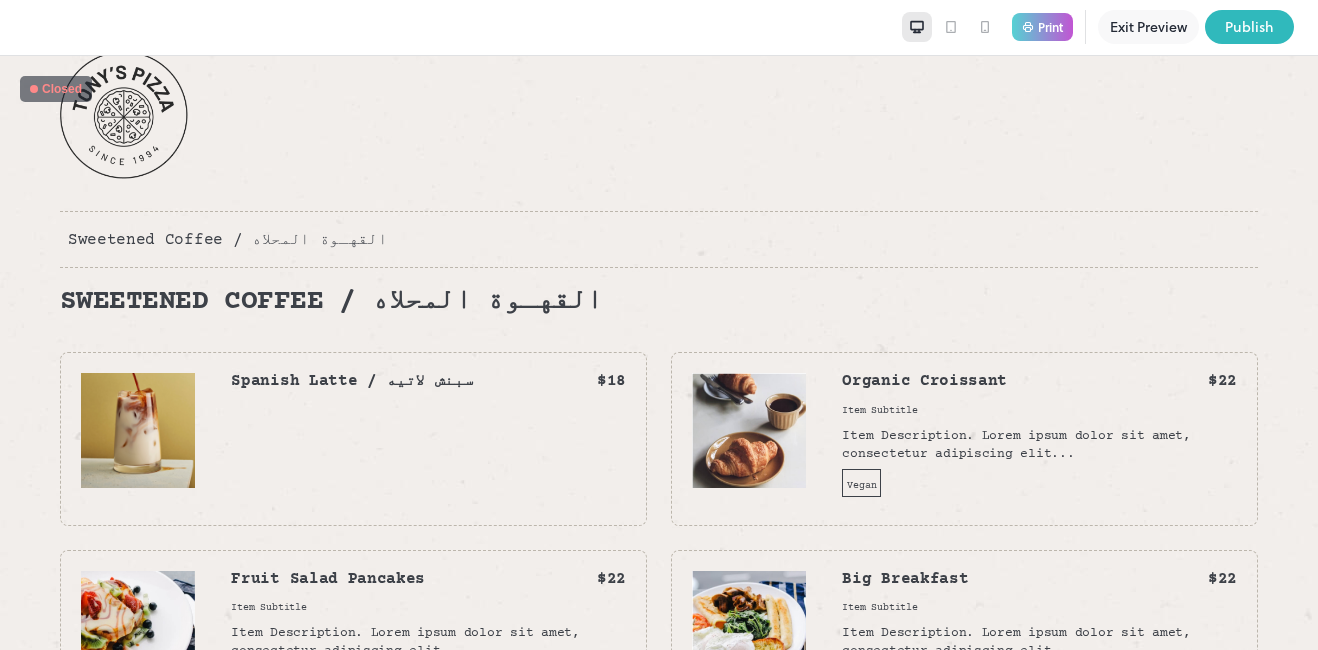click on "Exit Preview" at bounding box center [1148, 27] 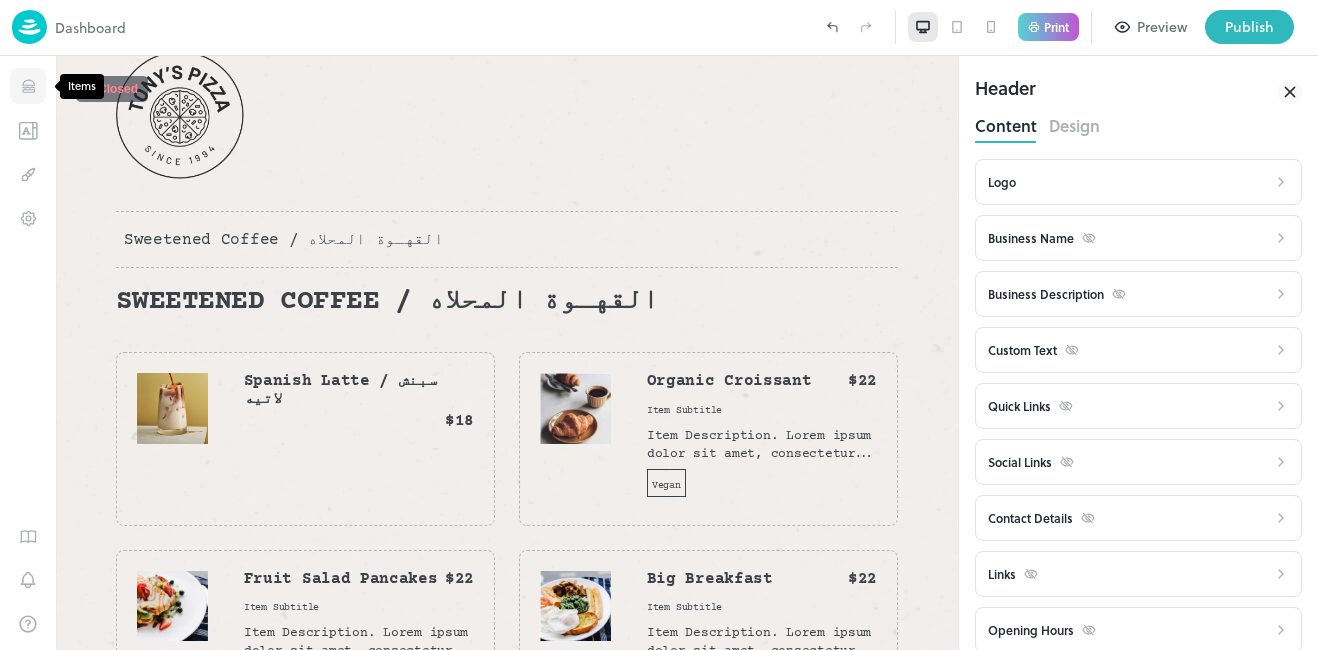 click 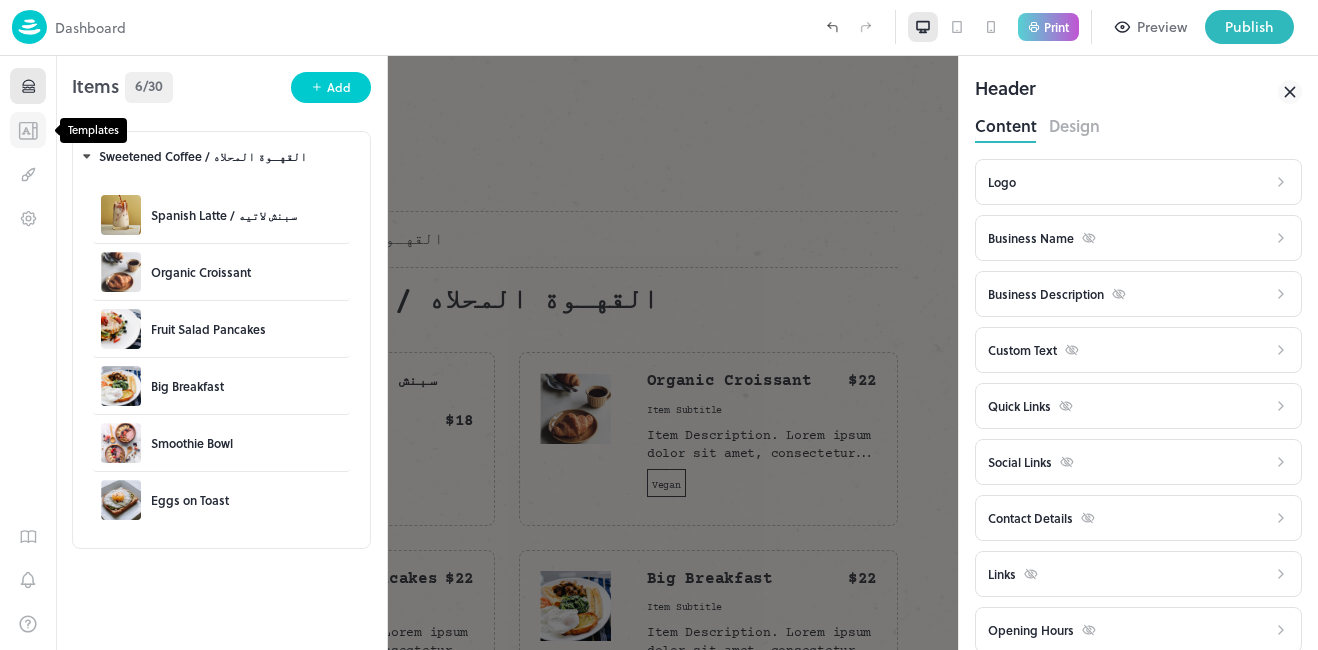 click 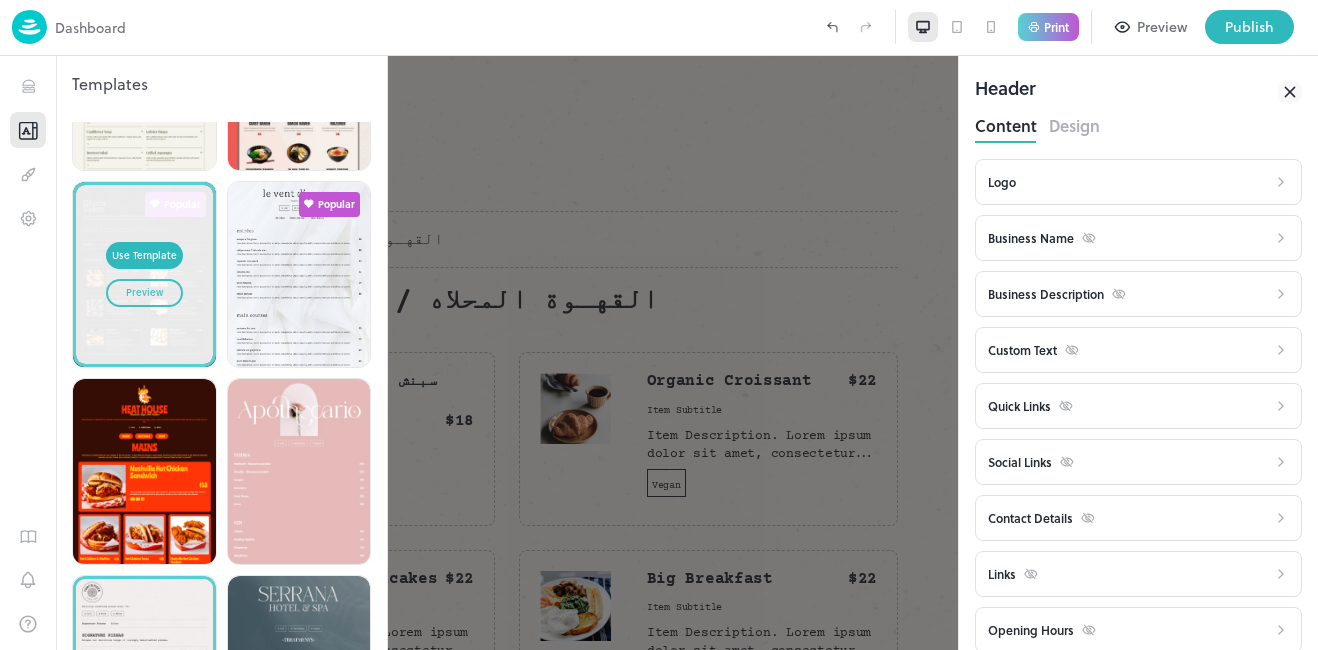scroll, scrollTop: 600, scrollLeft: 0, axis: vertical 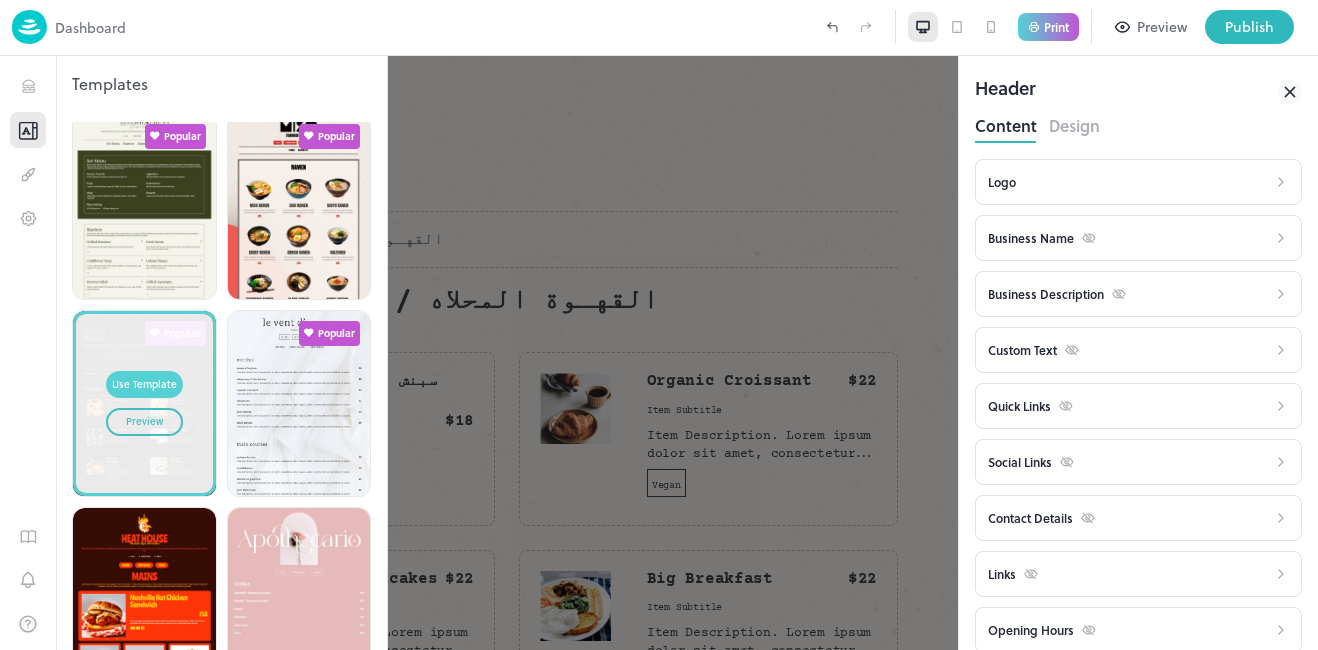 click on "Use Template" at bounding box center (144, 385) 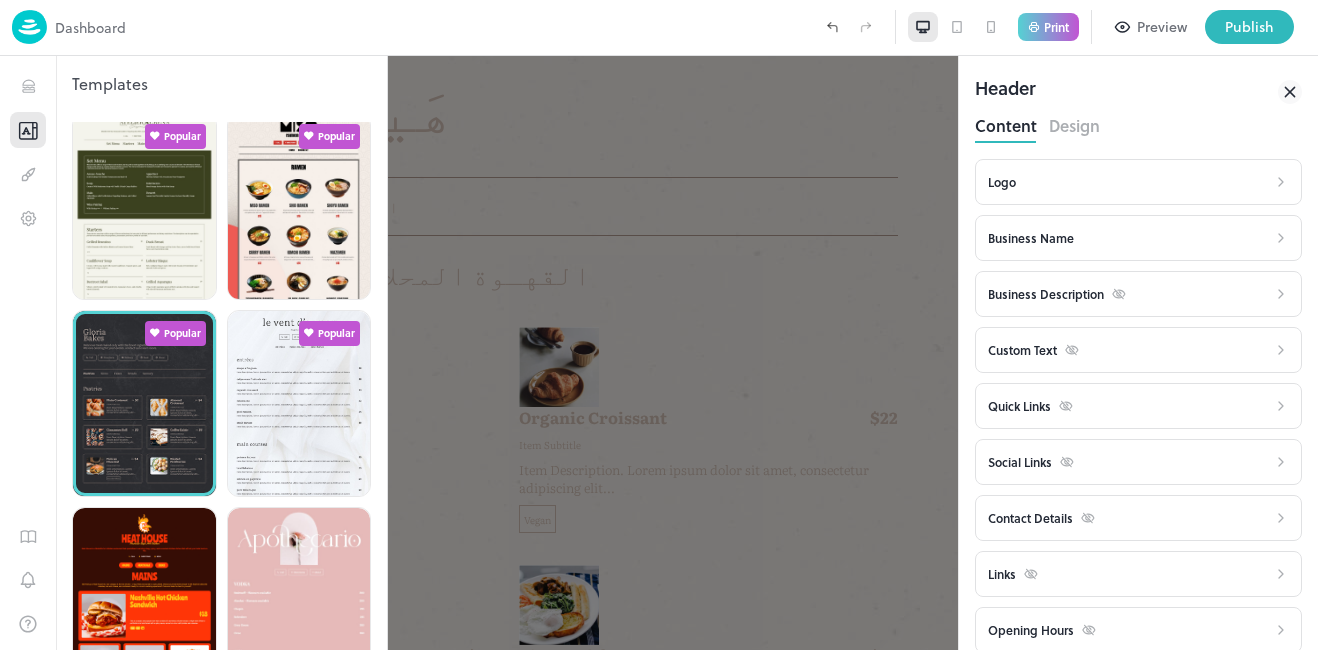click at bounding box center [659, 325] 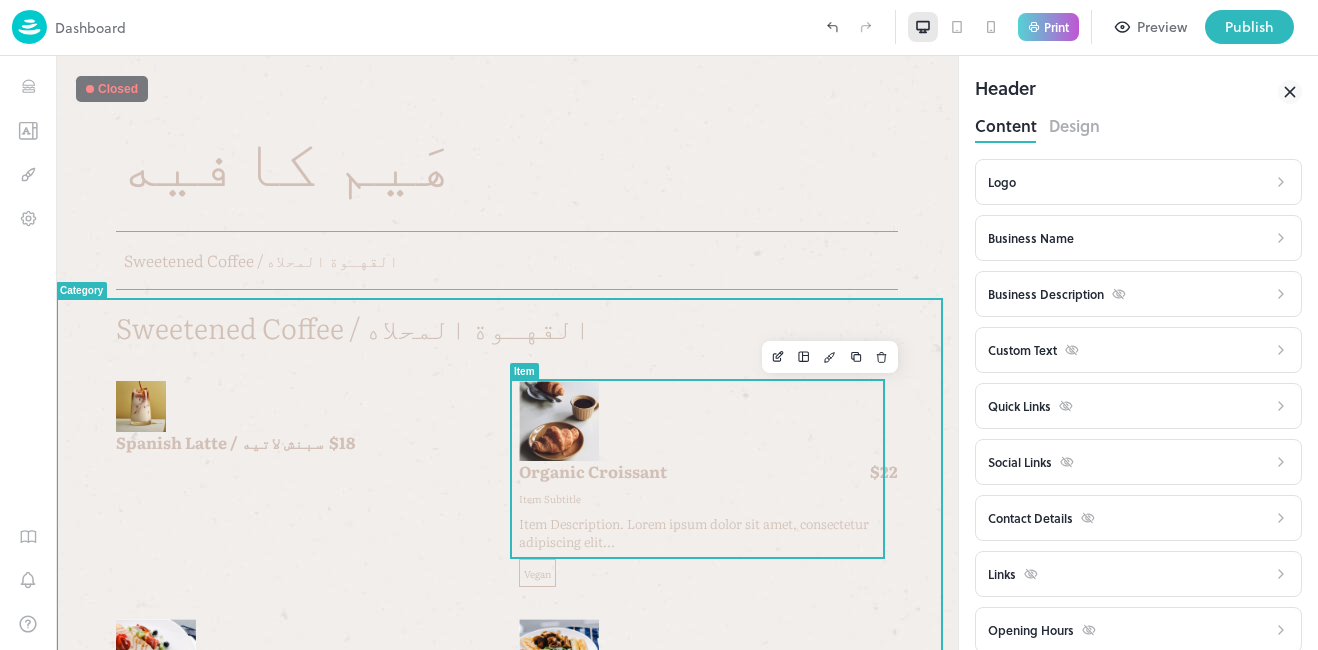 scroll, scrollTop: 0, scrollLeft: 0, axis: both 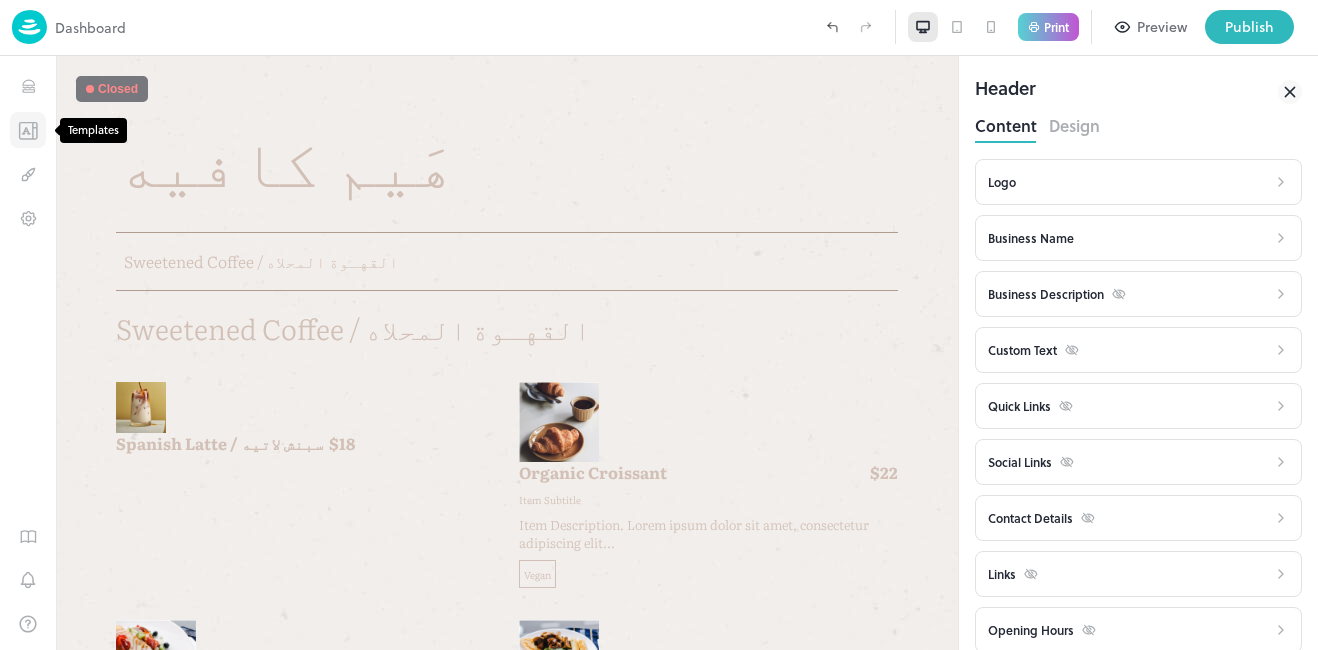 click at bounding box center [28, 130] 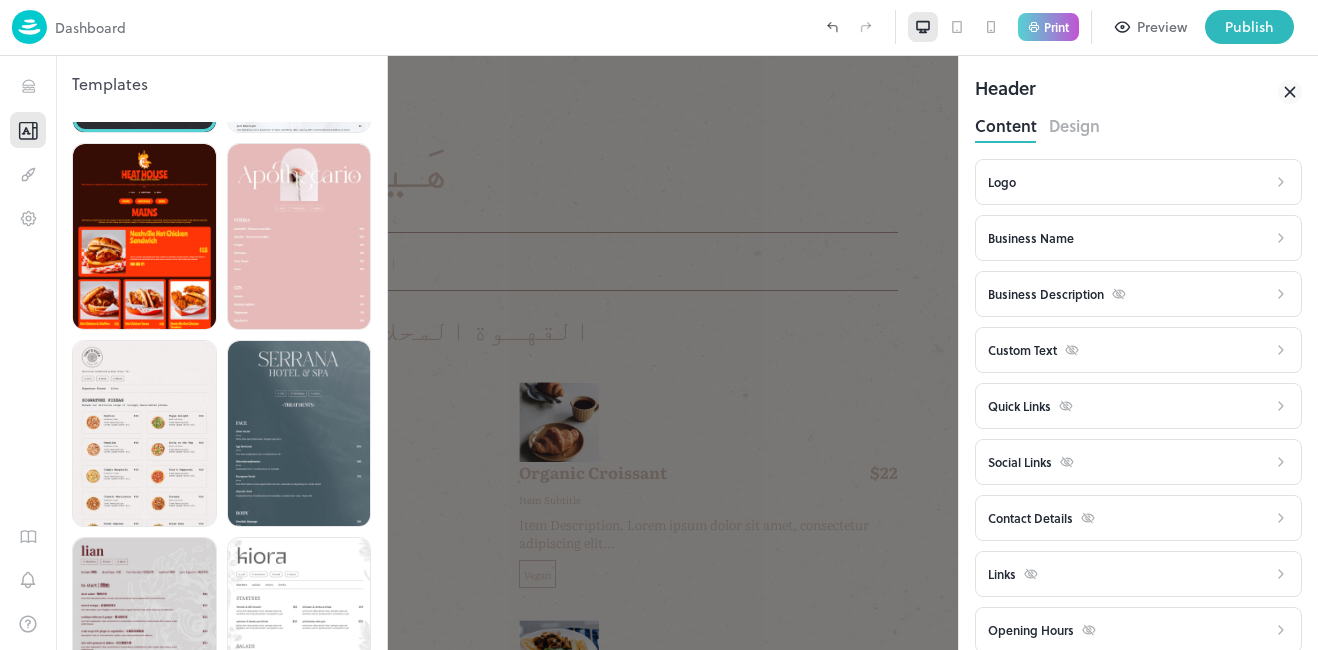 scroll, scrollTop: 1000, scrollLeft: 0, axis: vertical 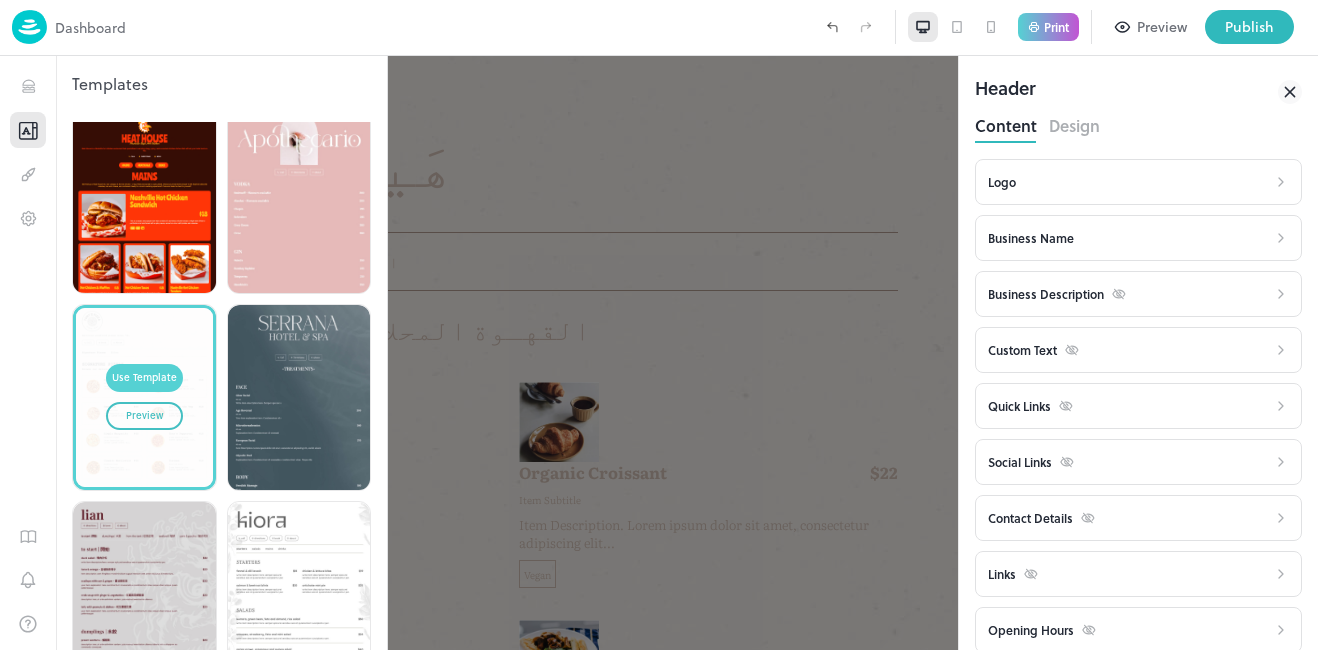click on "Use Template" at bounding box center [144, 378] 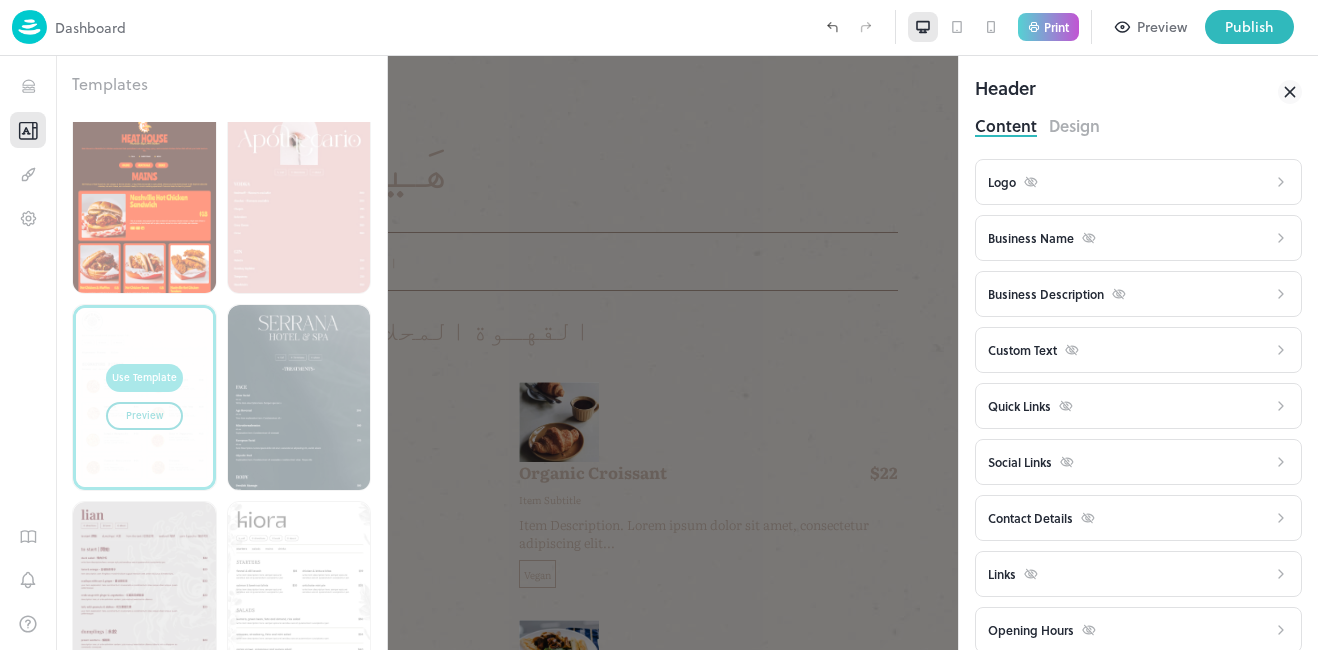 type on "**********" 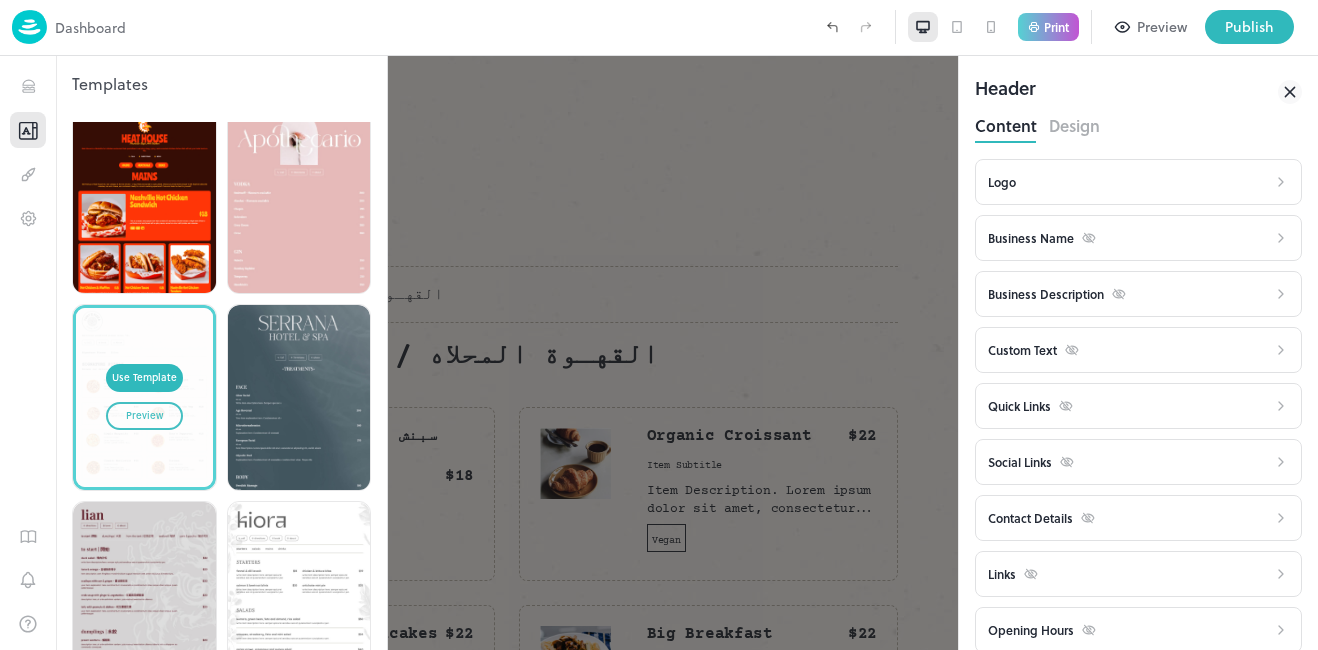 click at bounding box center [659, 325] 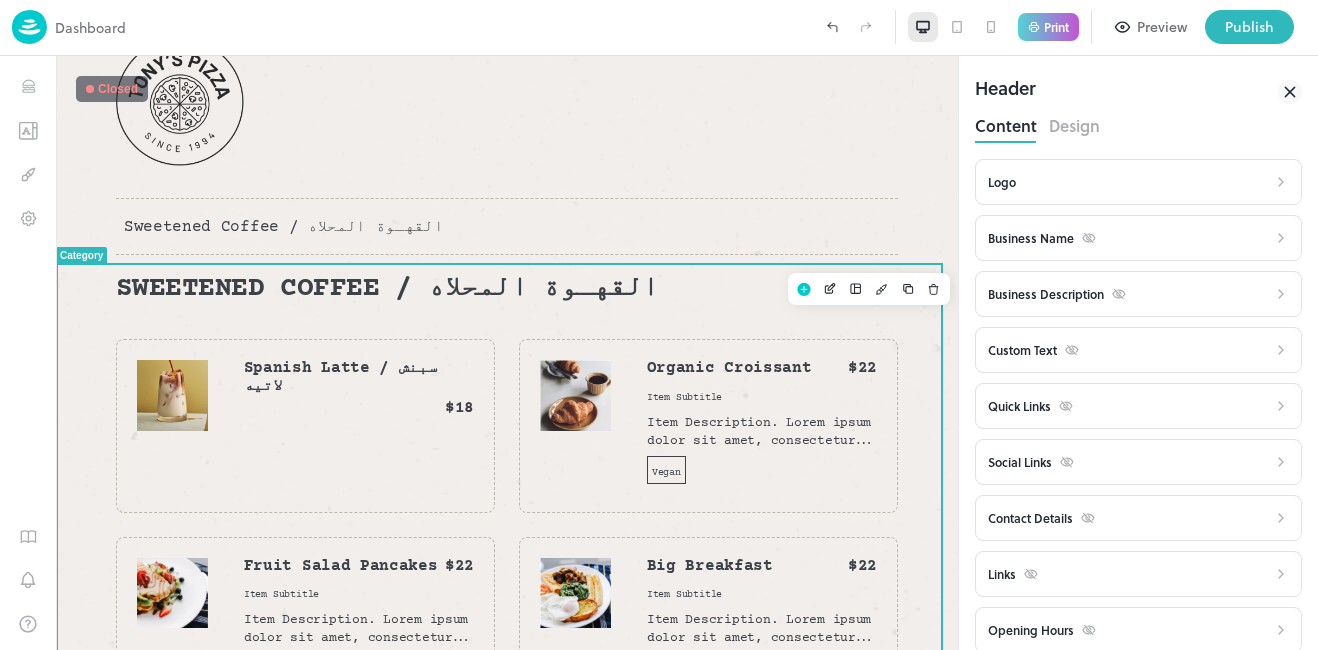 scroll, scrollTop: 0, scrollLeft: 0, axis: both 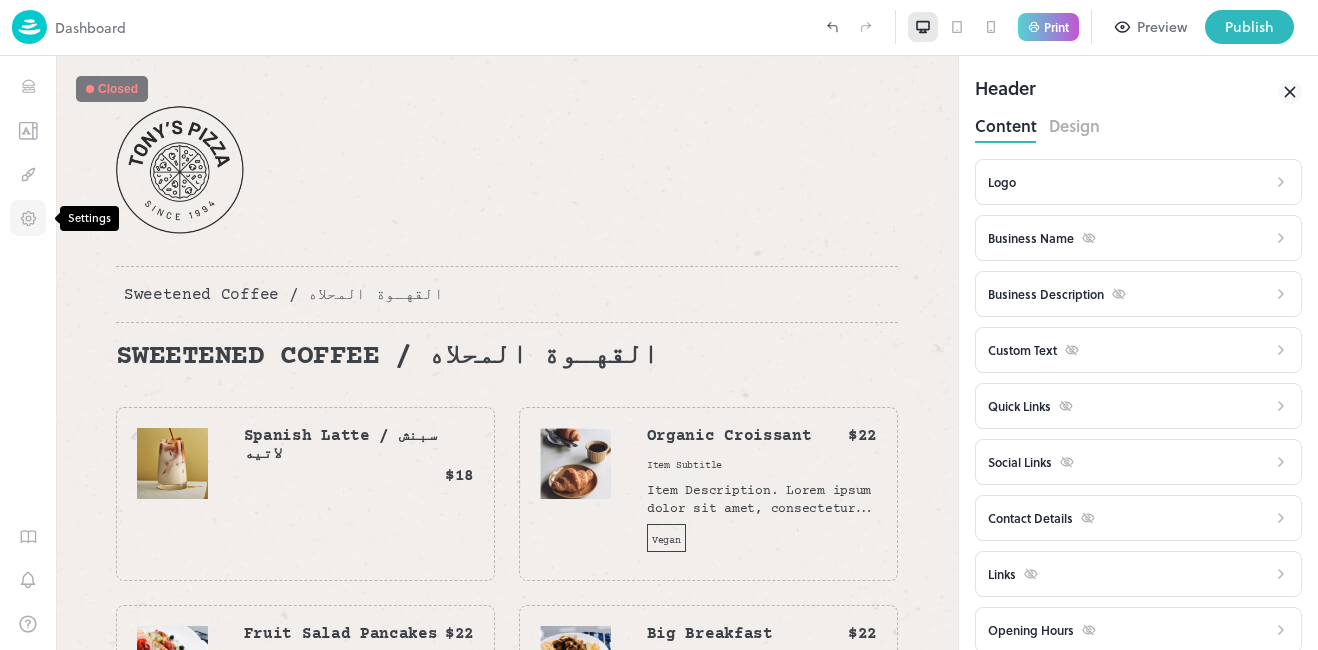 click at bounding box center [28, 218] 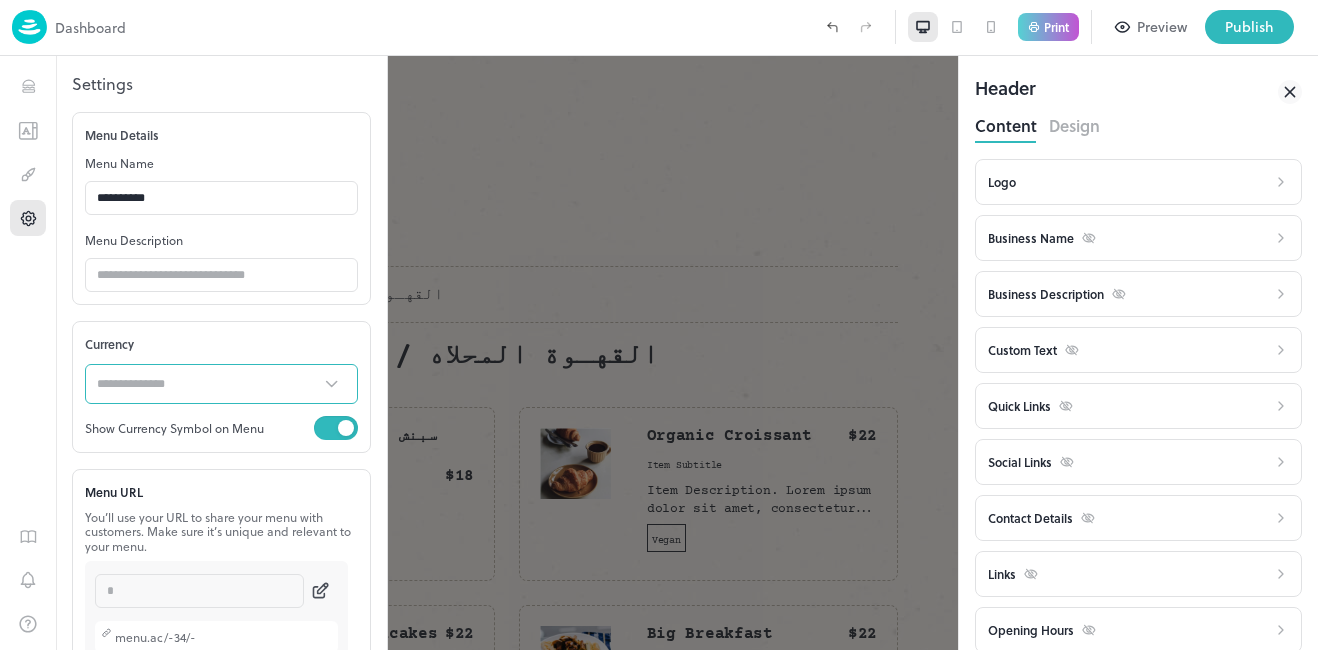 click at bounding box center (202, 384) 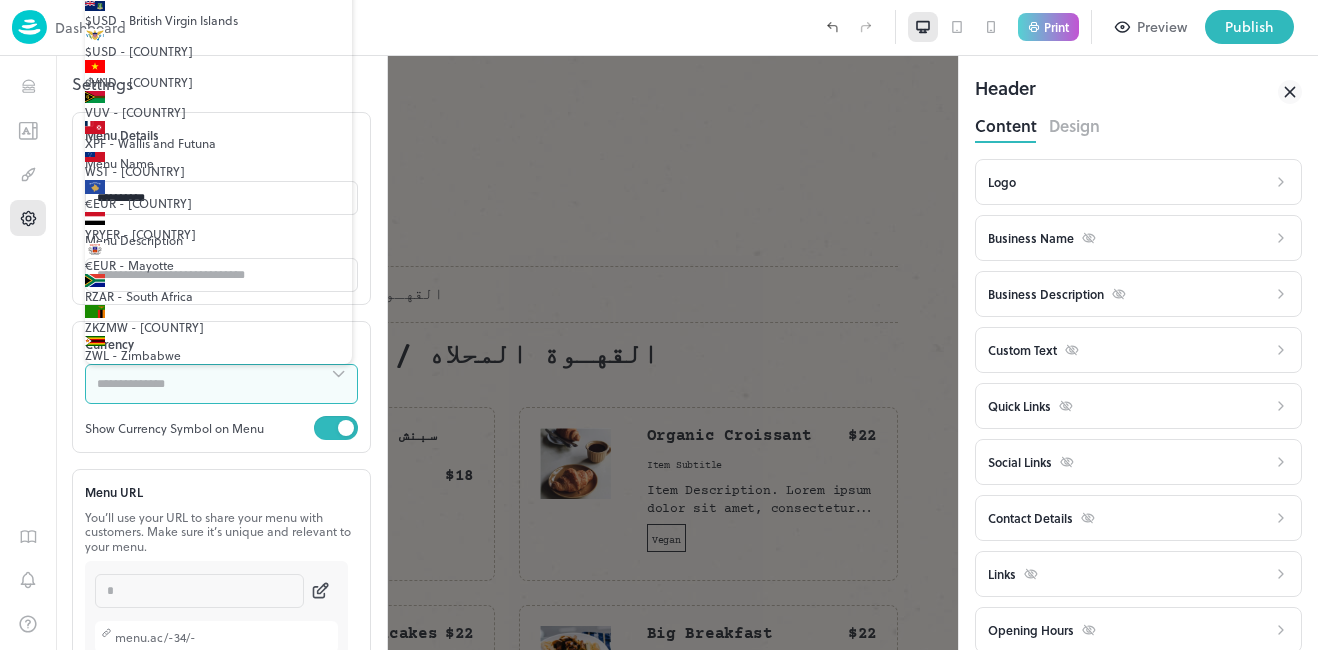 scroll, scrollTop: 5200, scrollLeft: 0, axis: vertical 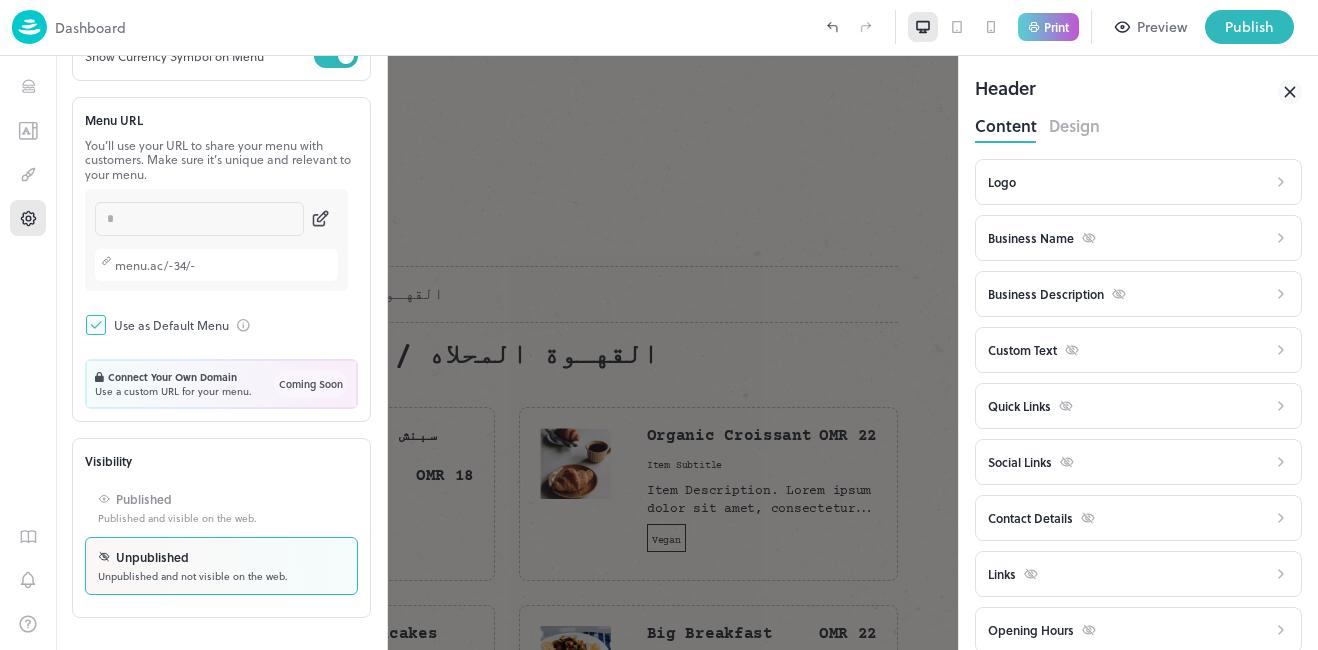click on "menu.ac/-34/-" at bounding box center [216, 265] 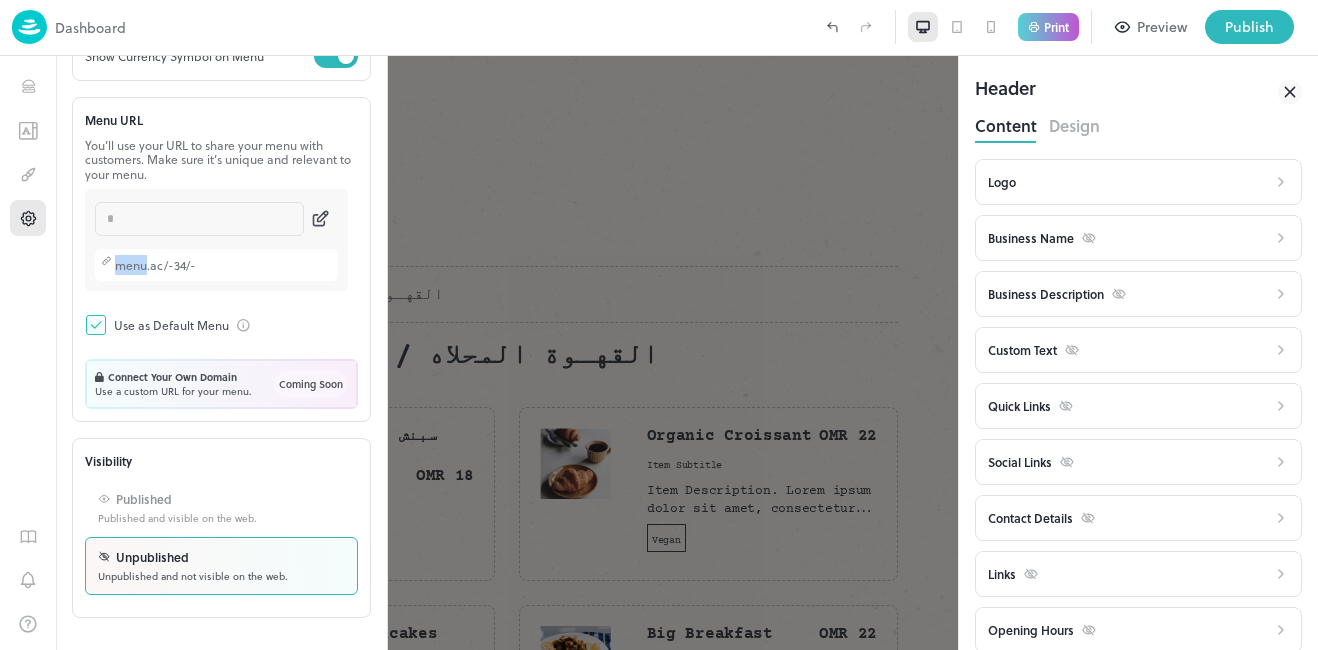 click on "menu.ac/-34/-" at bounding box center (155, 265) 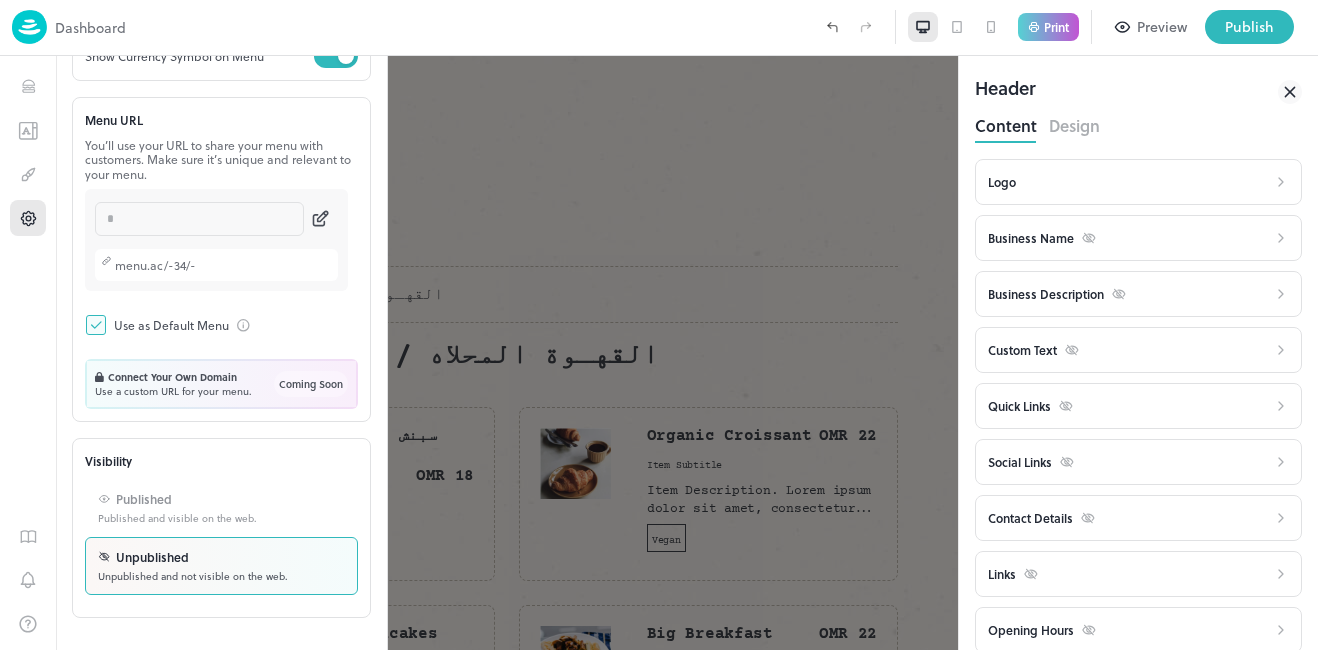 drag, startPoint x: 136, startPoint y: 263, endPoint x: 179, endPoint y: 263, distance: 43 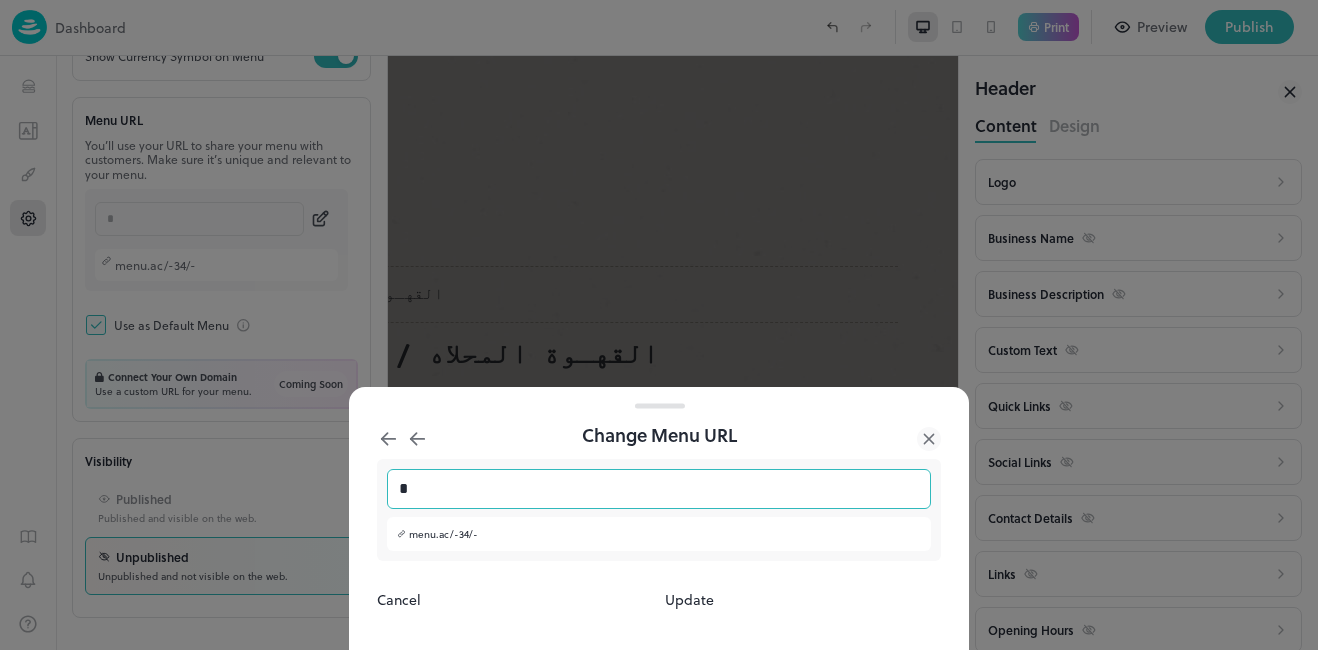 click on "*" at bounding box center (659, 489) 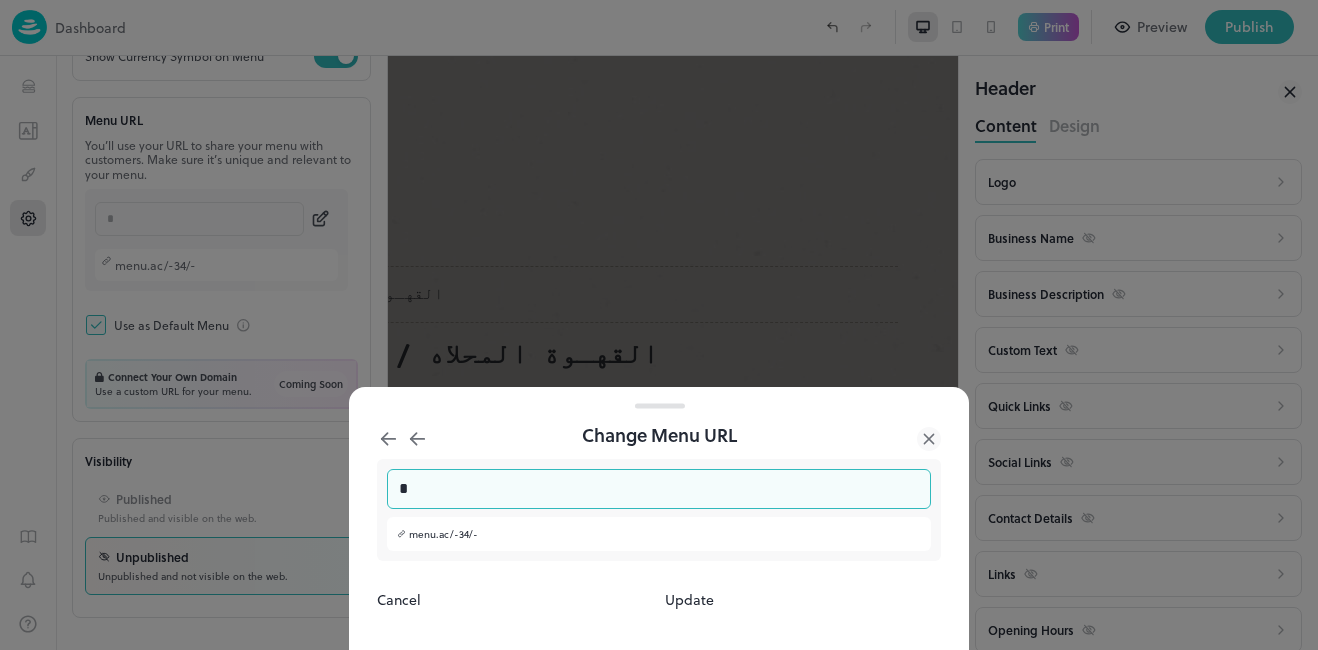 drag, startPoint x: 413, startPoint y: 466, endPoint x: 381, endPoint y: 468, distance: 32.06244 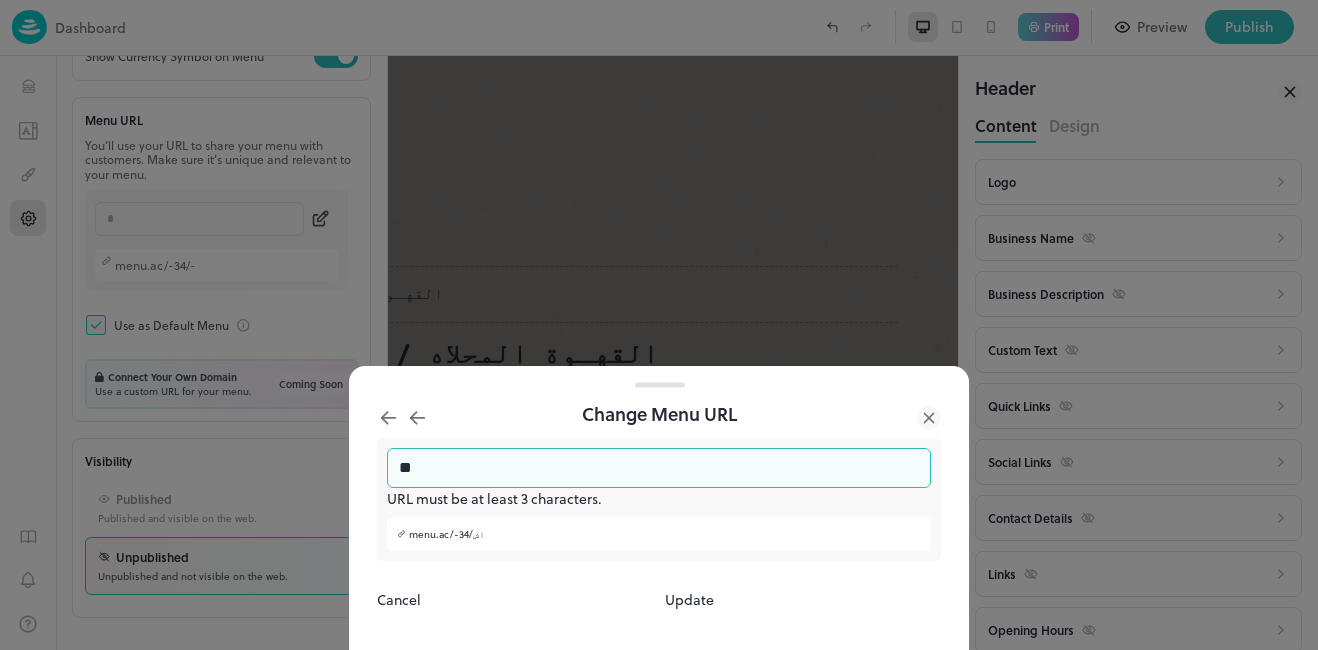 type on "*" 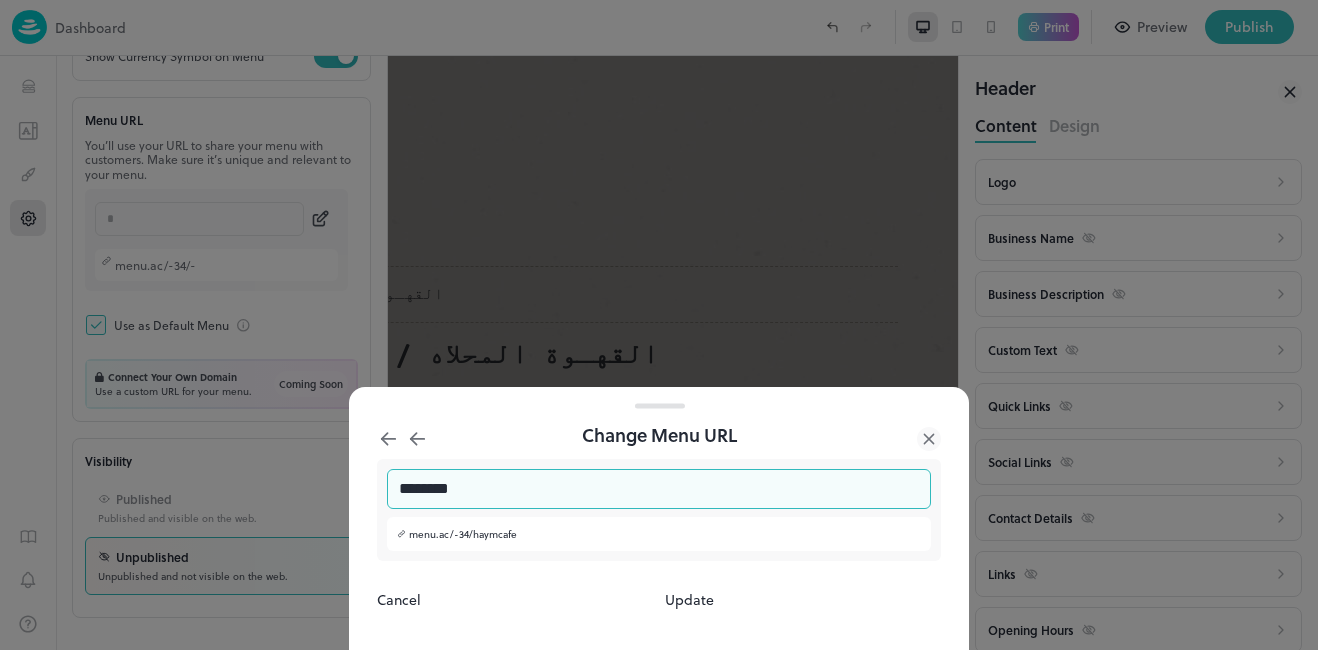 type on "********" 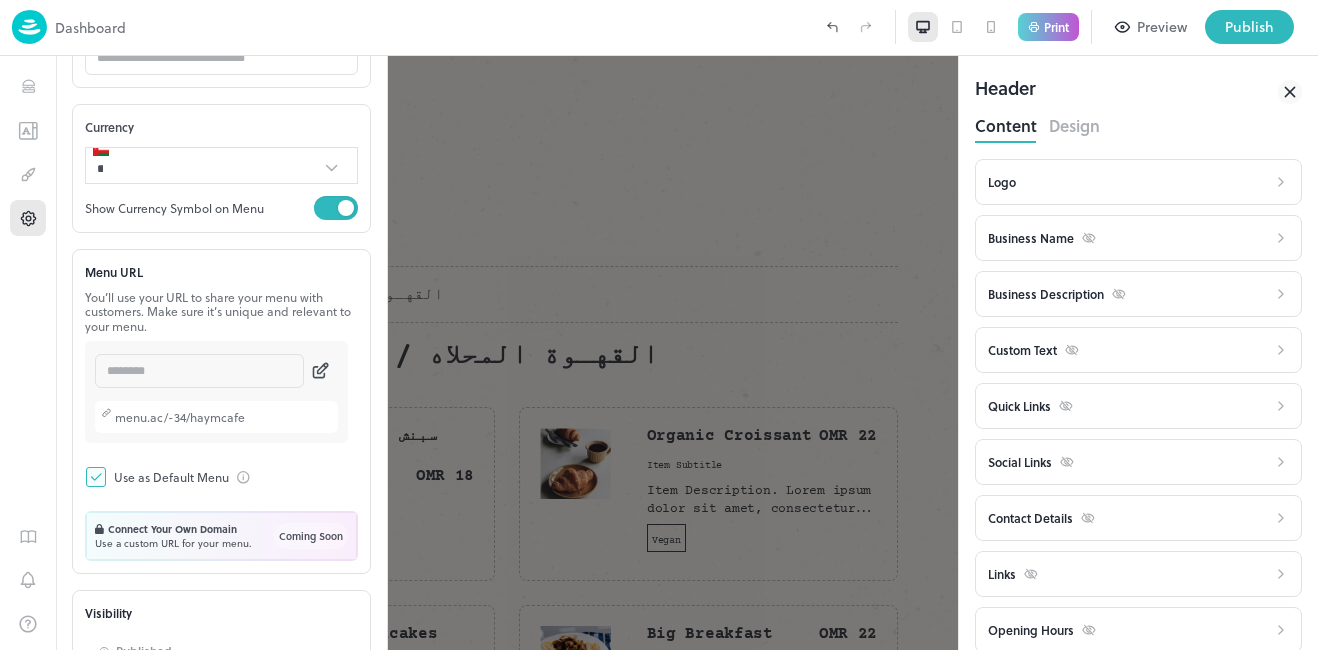 scroll, scrollTop: 372, scrollLeft: 0, axis: vertical 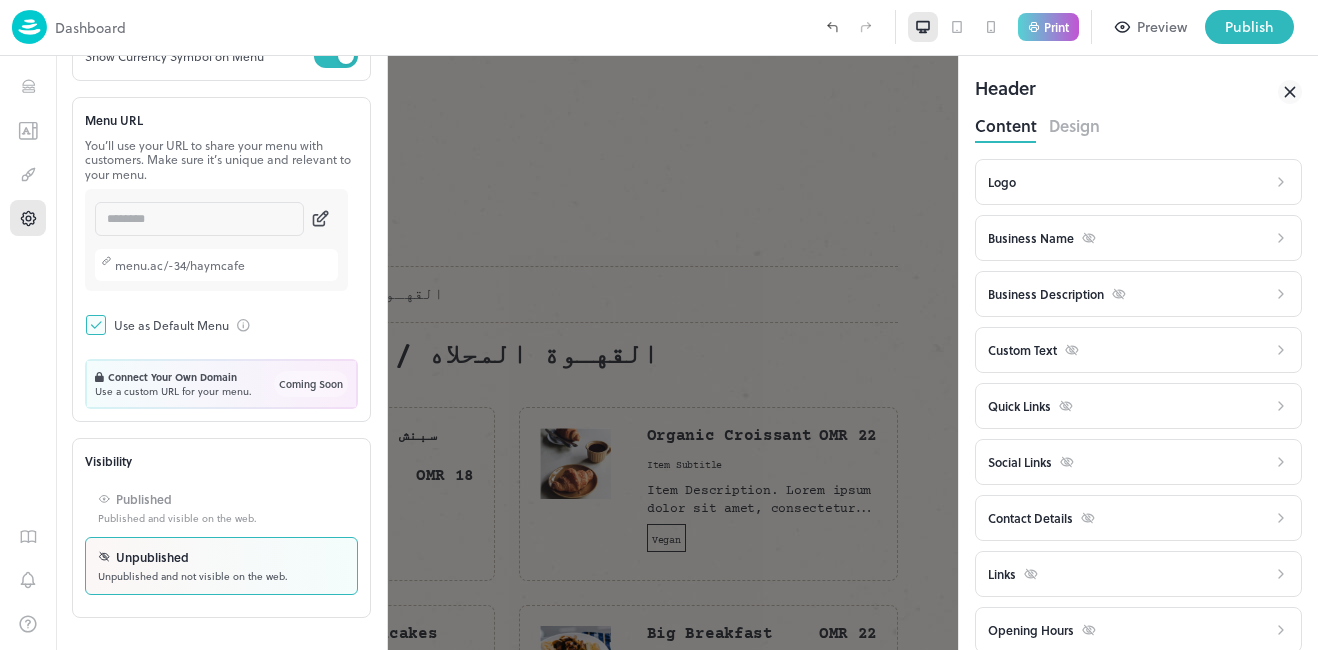 click at bounding box center (659, 325) 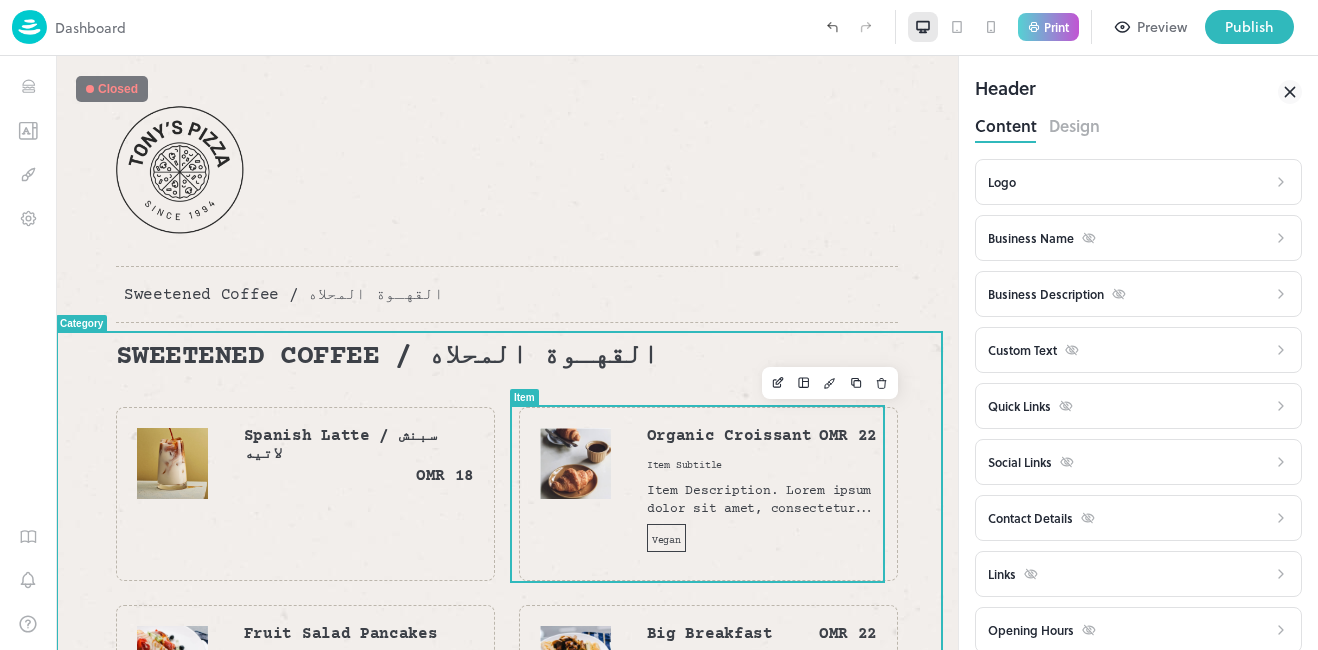scroll, scrollTop: 100, scrollLeft: 0, axis: vertical 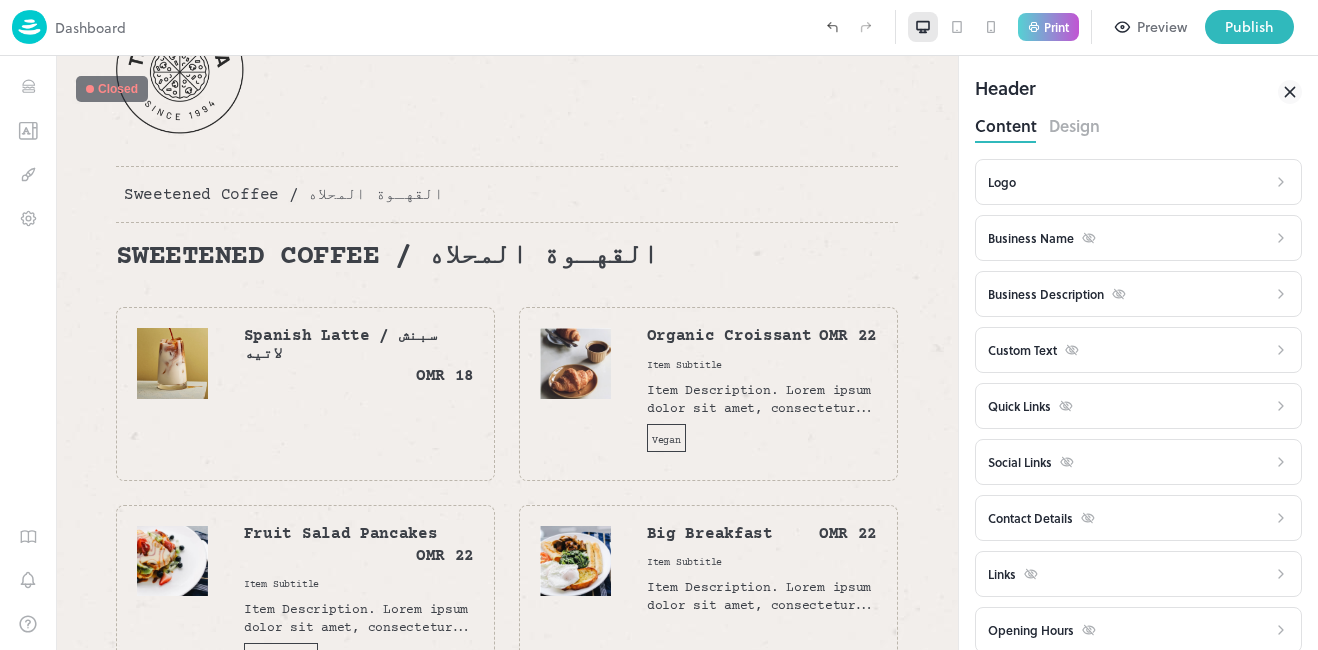 click on "Preview" at bounding box center (1151, 27) 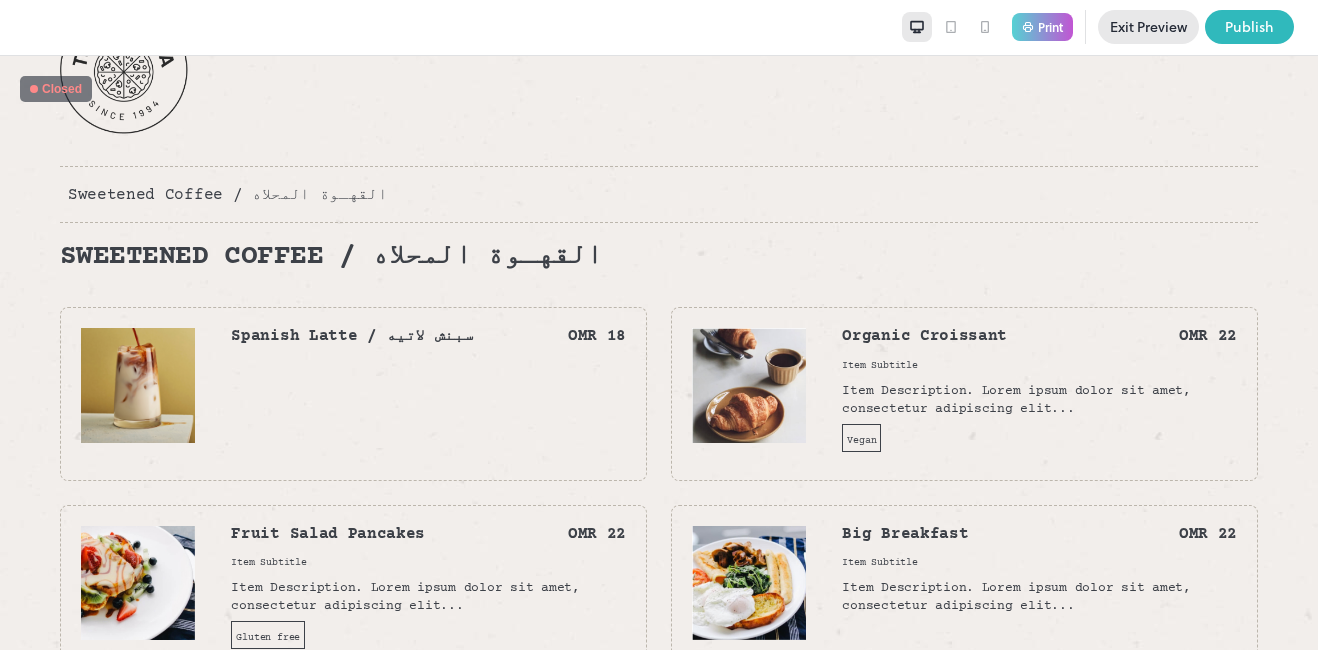 click 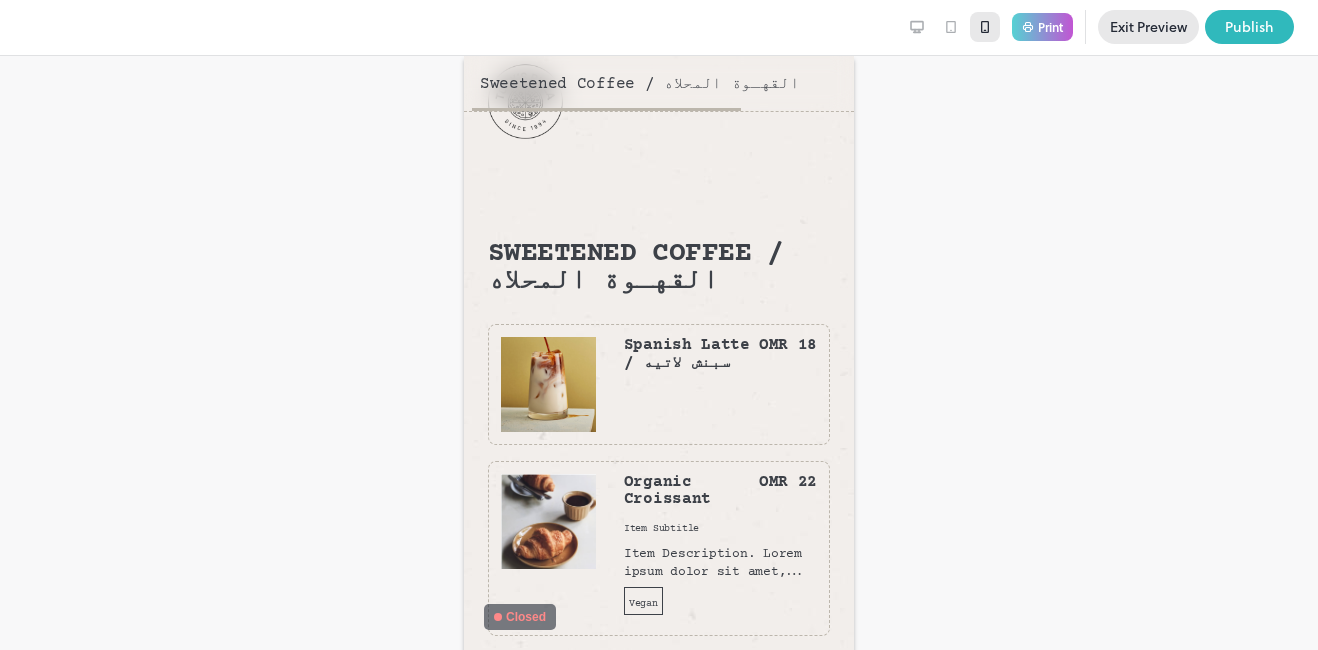 scroll, scrollTop: 0, scrollLeft: 0, axis: both 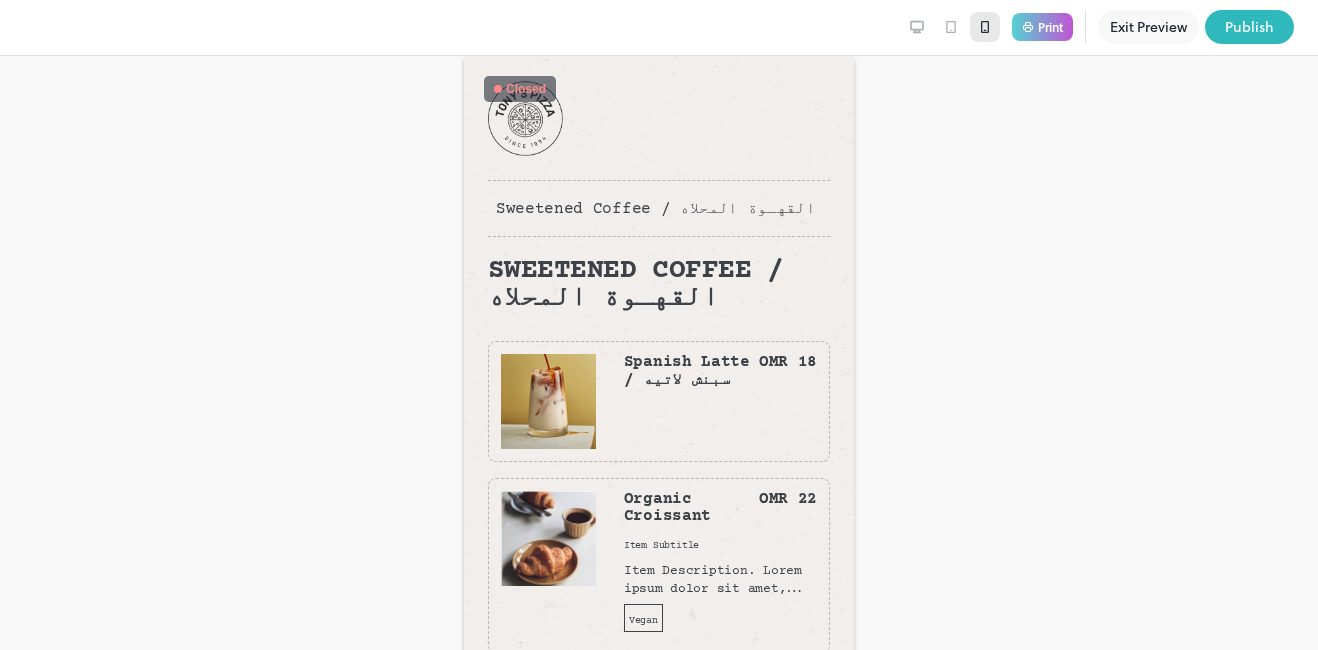 click on "Exit Preview" at bounding box center [1148, 27] 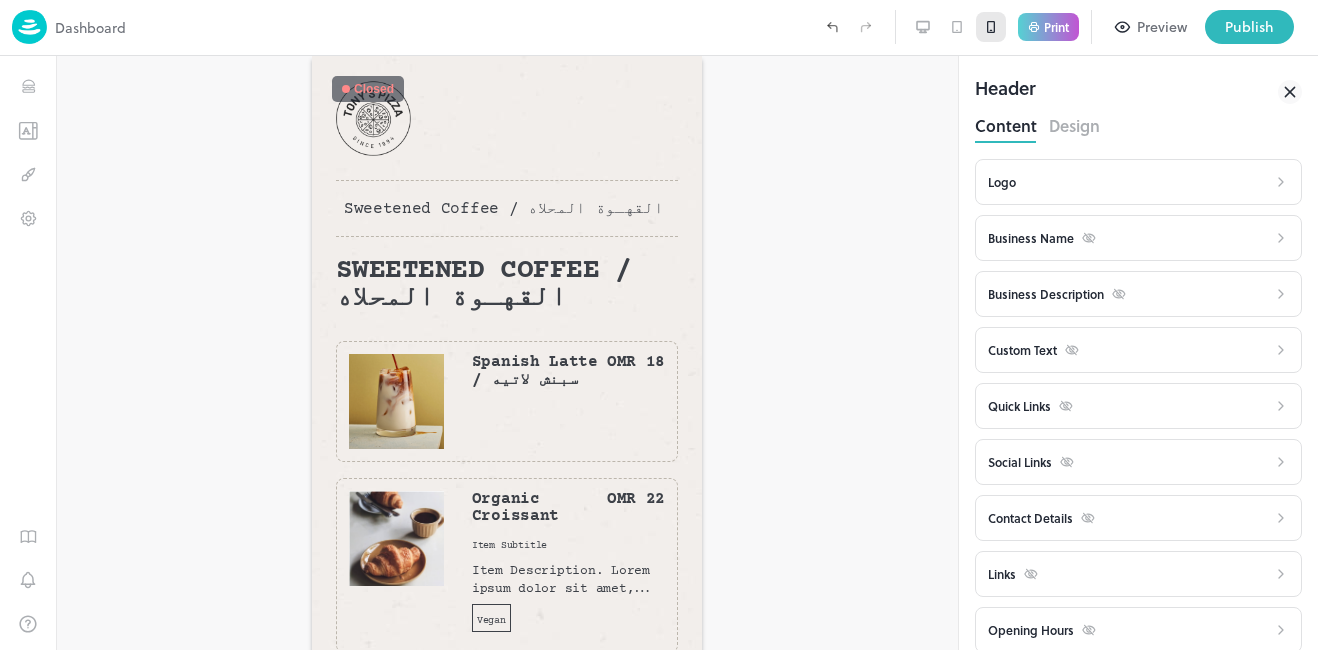 click 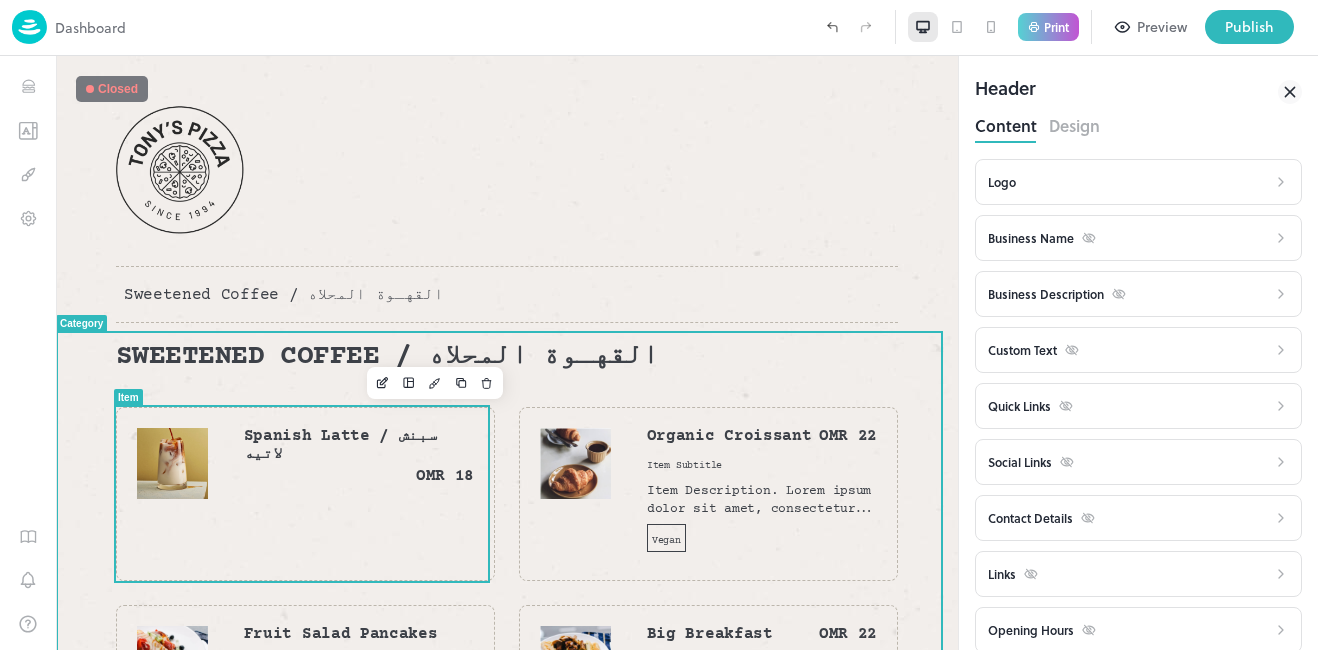 click on "Spanish Latte / سبنش لاتيه OMR 18" at bounding box center [359, 464] 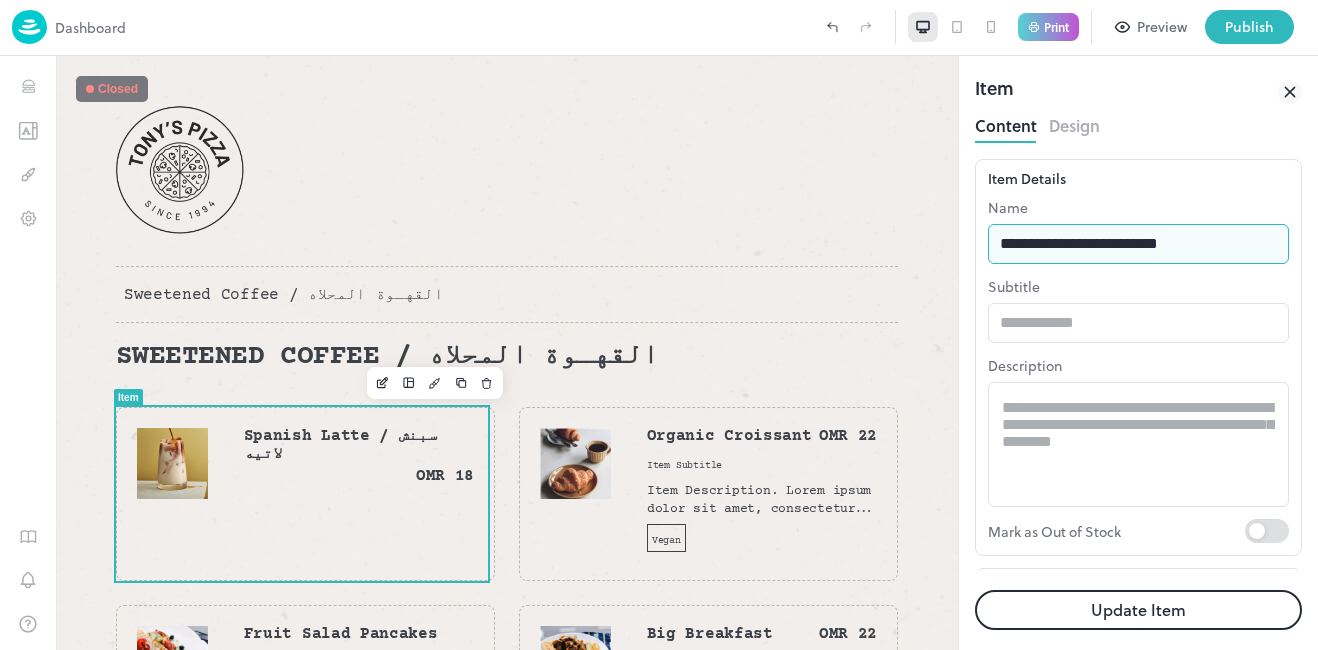 drag, startPoint x: 1112, startPoint y: 240, endPoint x: 1102, endPoint y: 225, distance: 18.027756 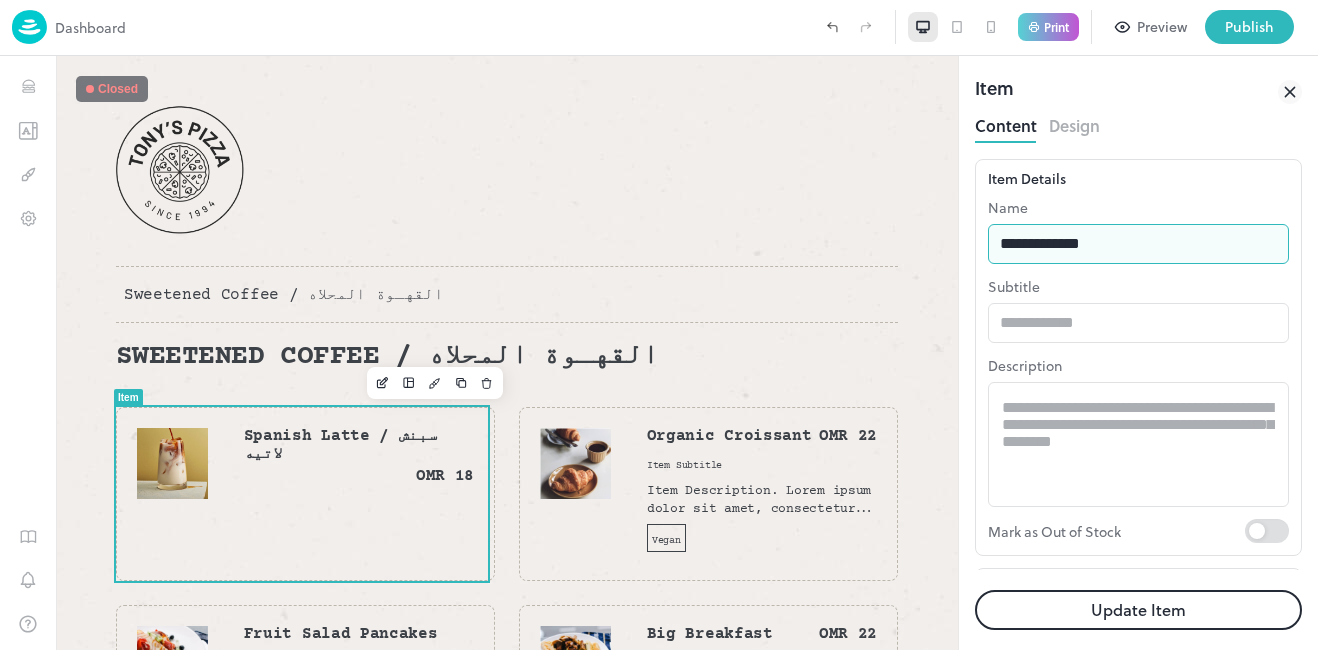 drag, startPoint x: 1070, startPoint y: 297, endPoint x: 951, endPoint y: 244, distance: 130.26895 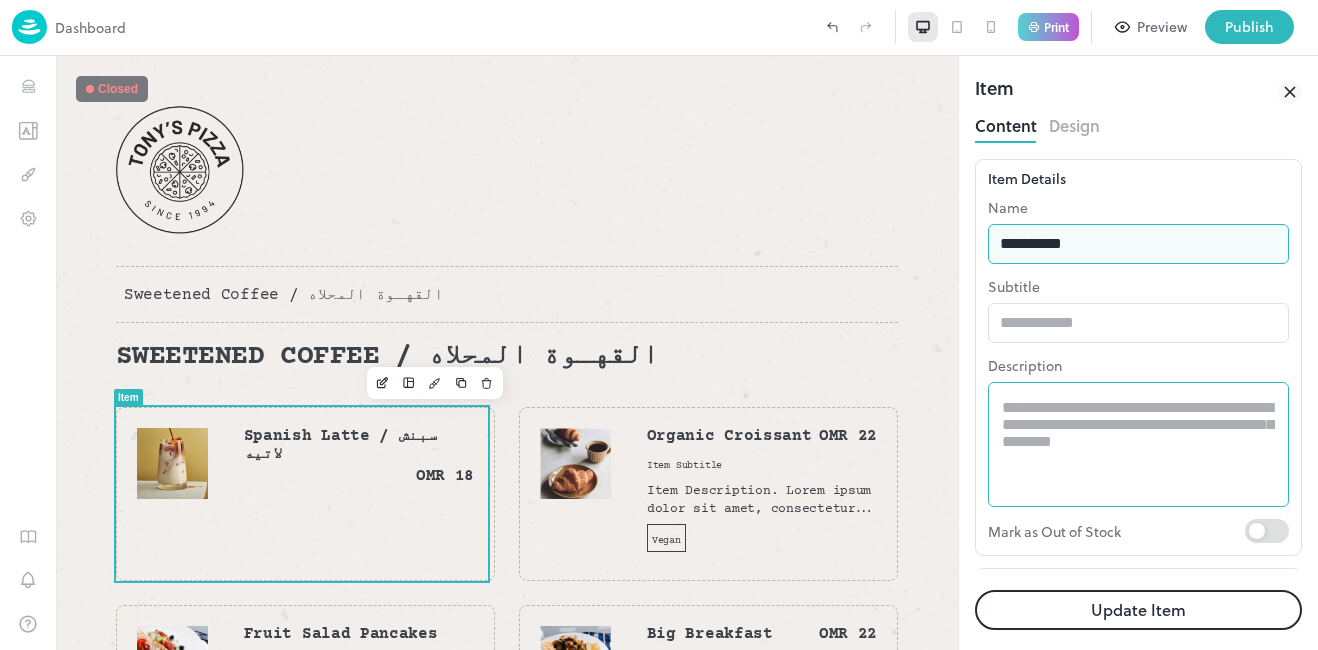 type on "**********" 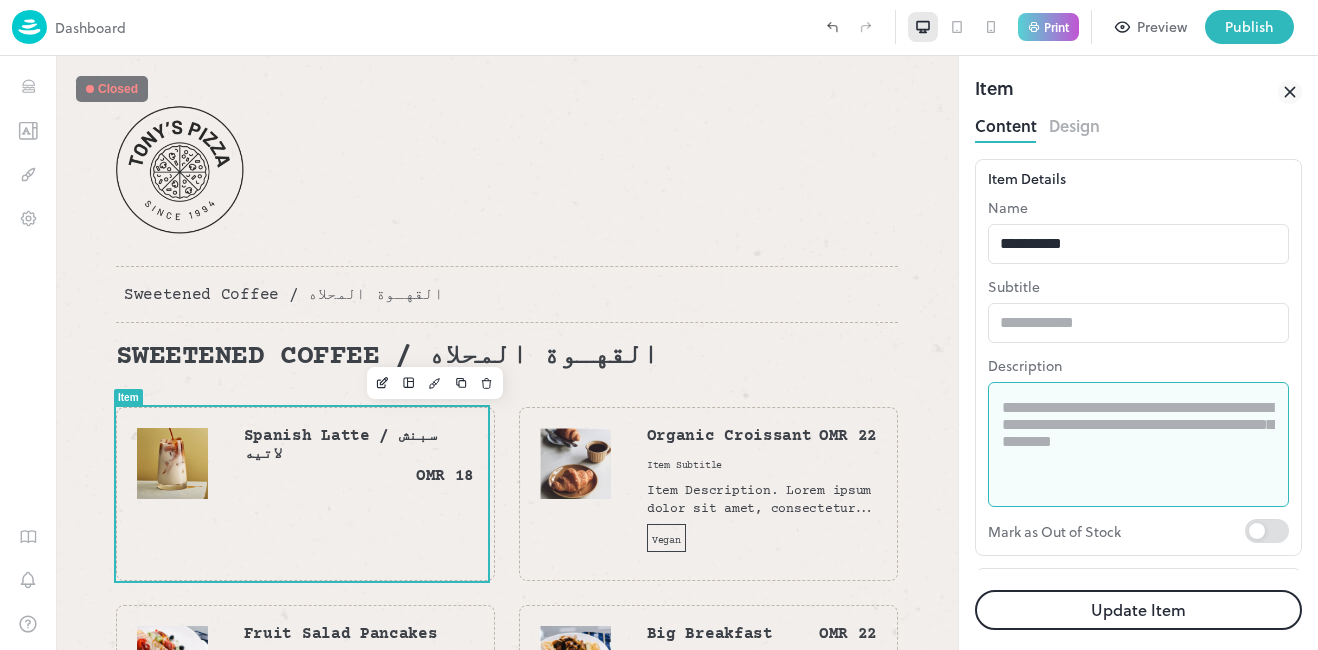 paste on "**********" 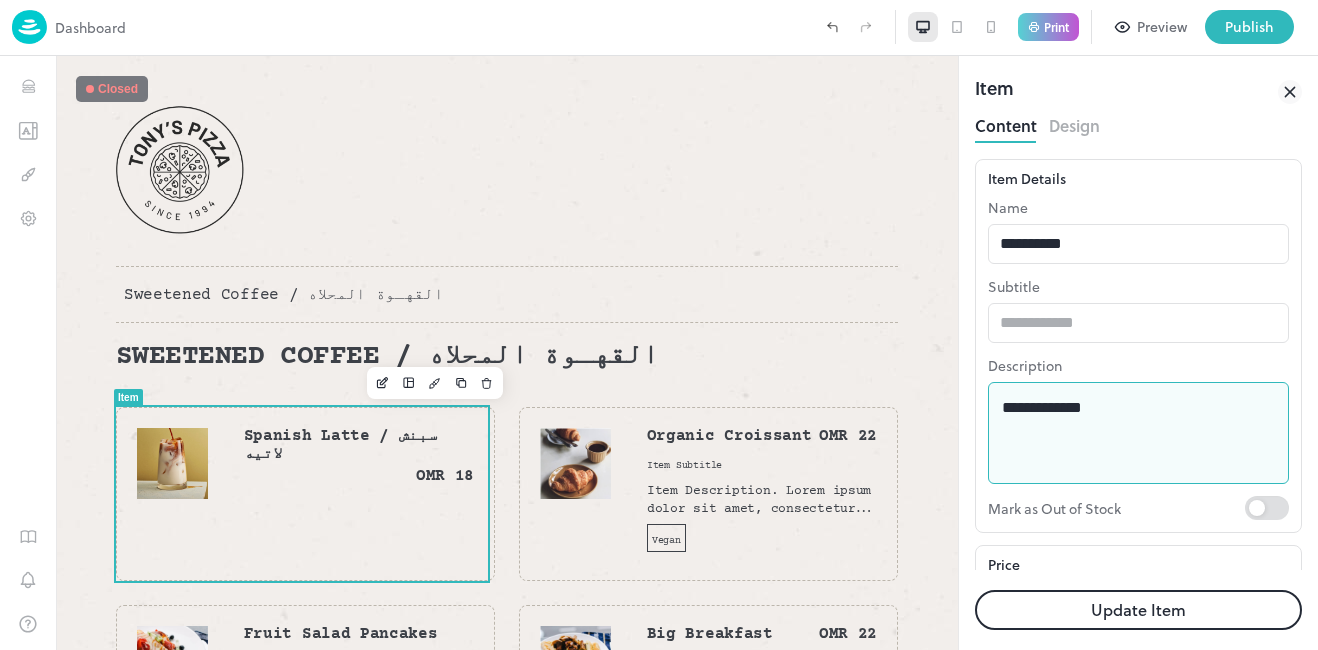 type on "**********" 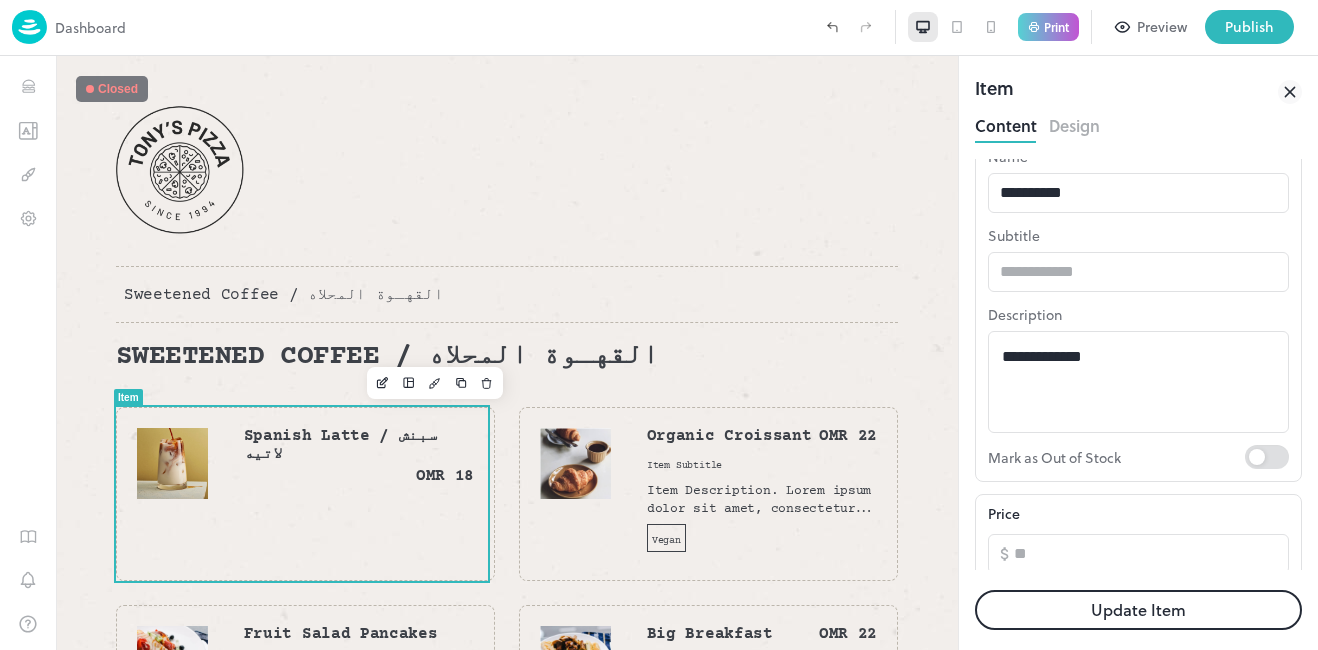 scroll, scrollTop: 100, scrollLeft: 0, axis: vertical 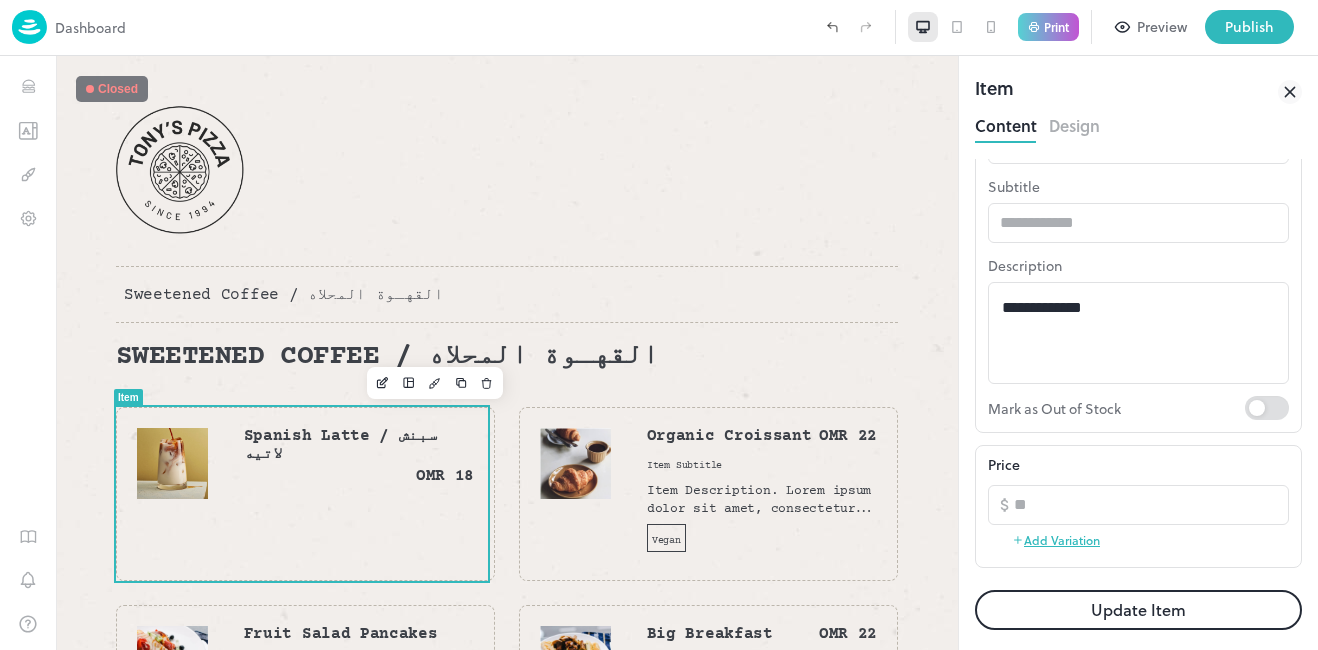 click on "Update Item" at bounding box center (1138, 610) 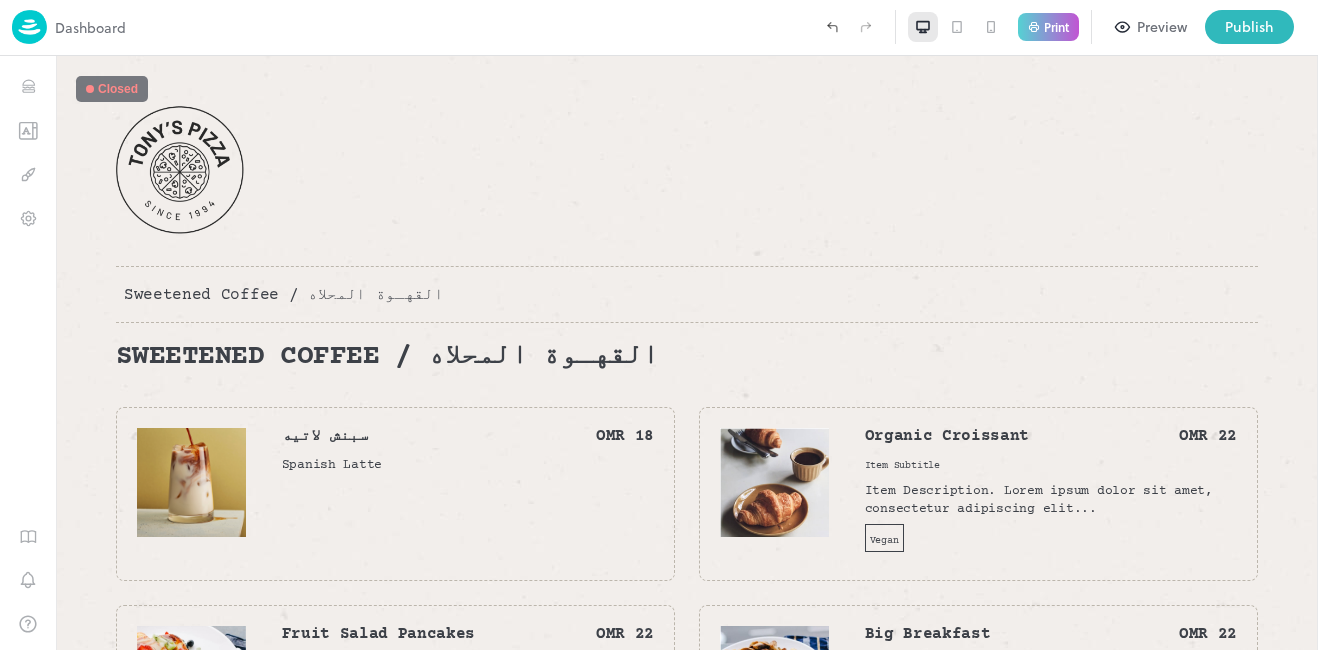 click 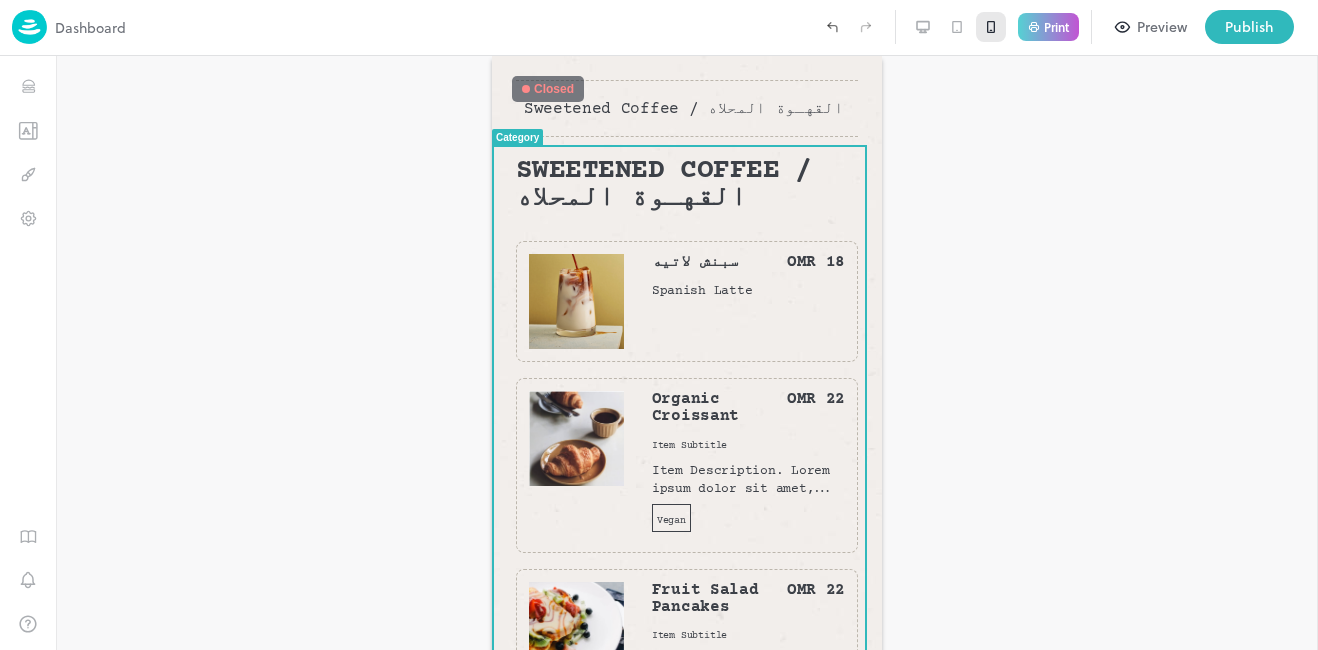 scroll, scrollTop: 0, scrollLeft: 0, axis: both 